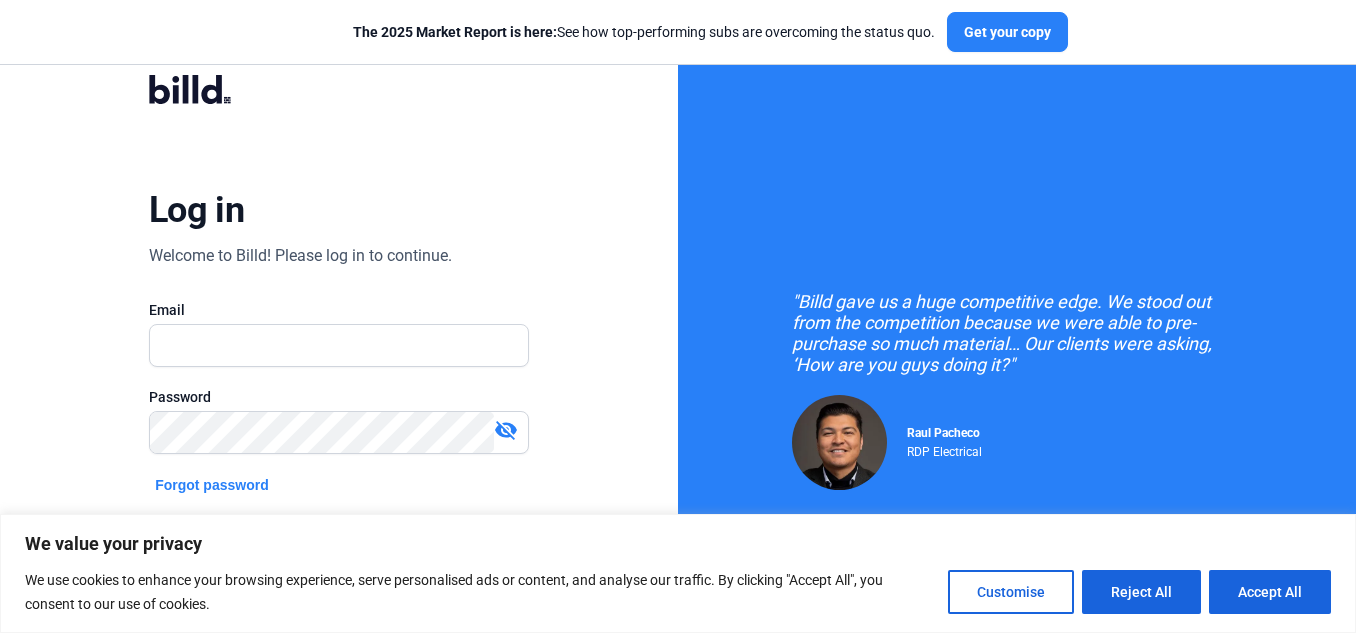 scroll, scrollTop: 0, scrollLeft: 0, axis: both 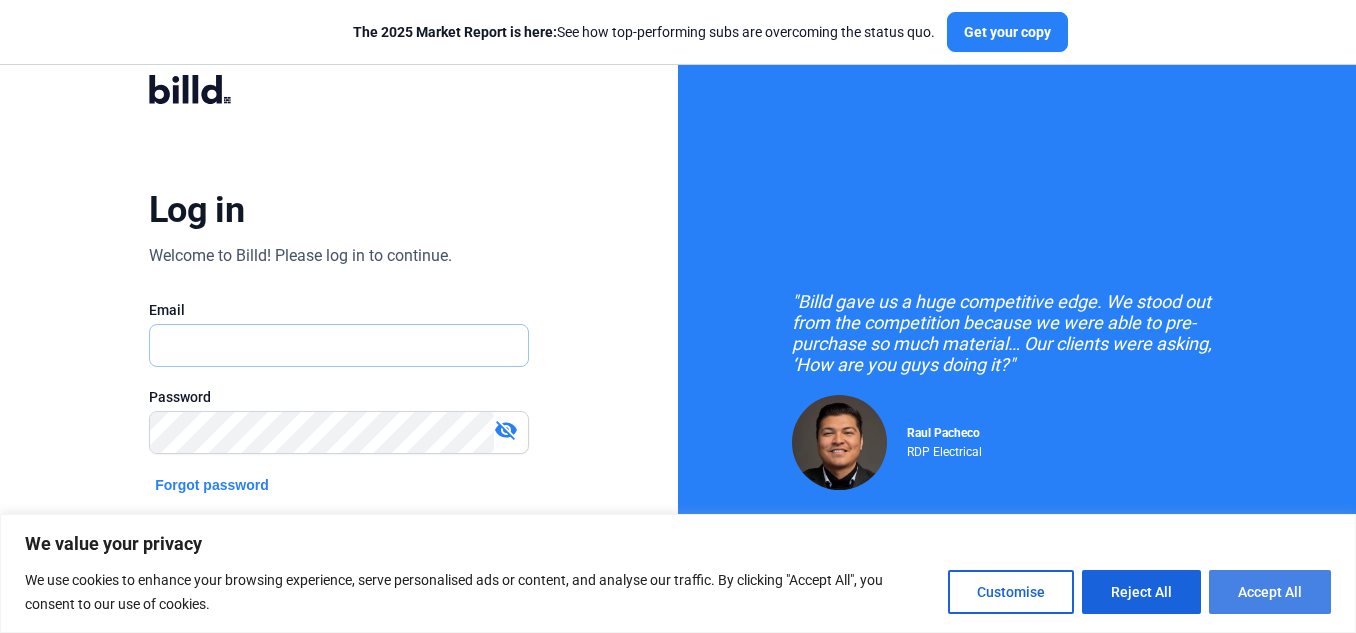 type on "showman@[EXAMPLE_DOMAIN]" 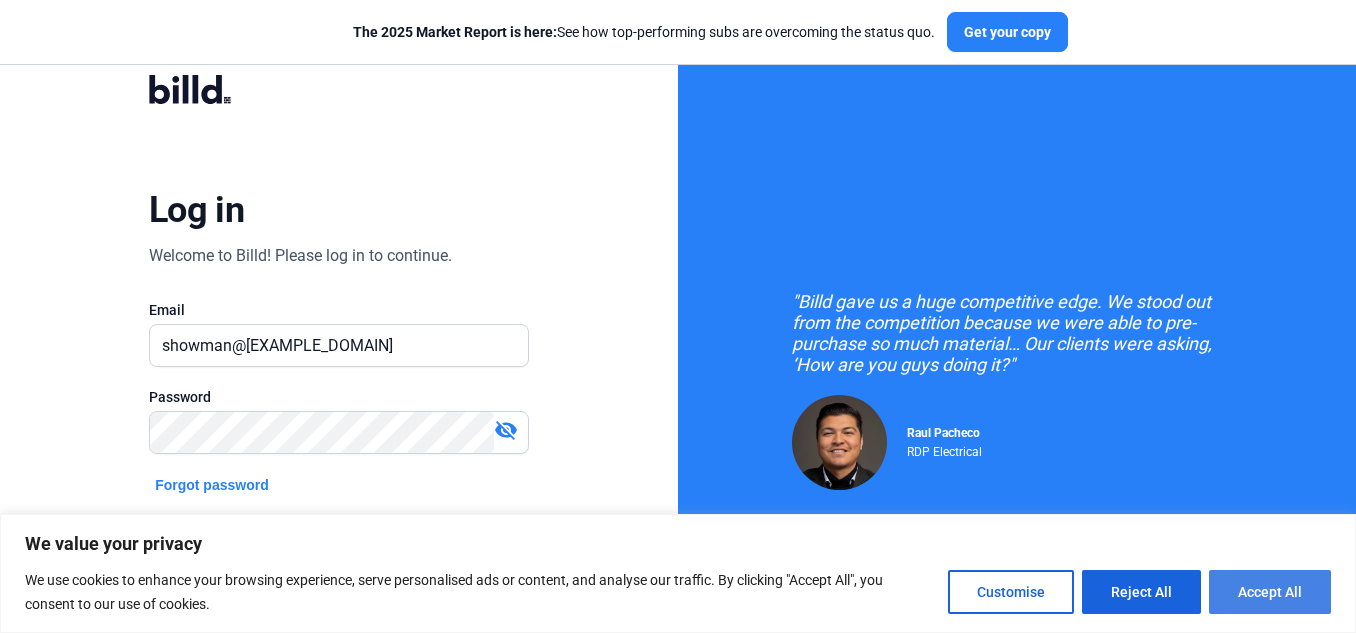 click on "Accept All" at bounding box center [1270, 592] 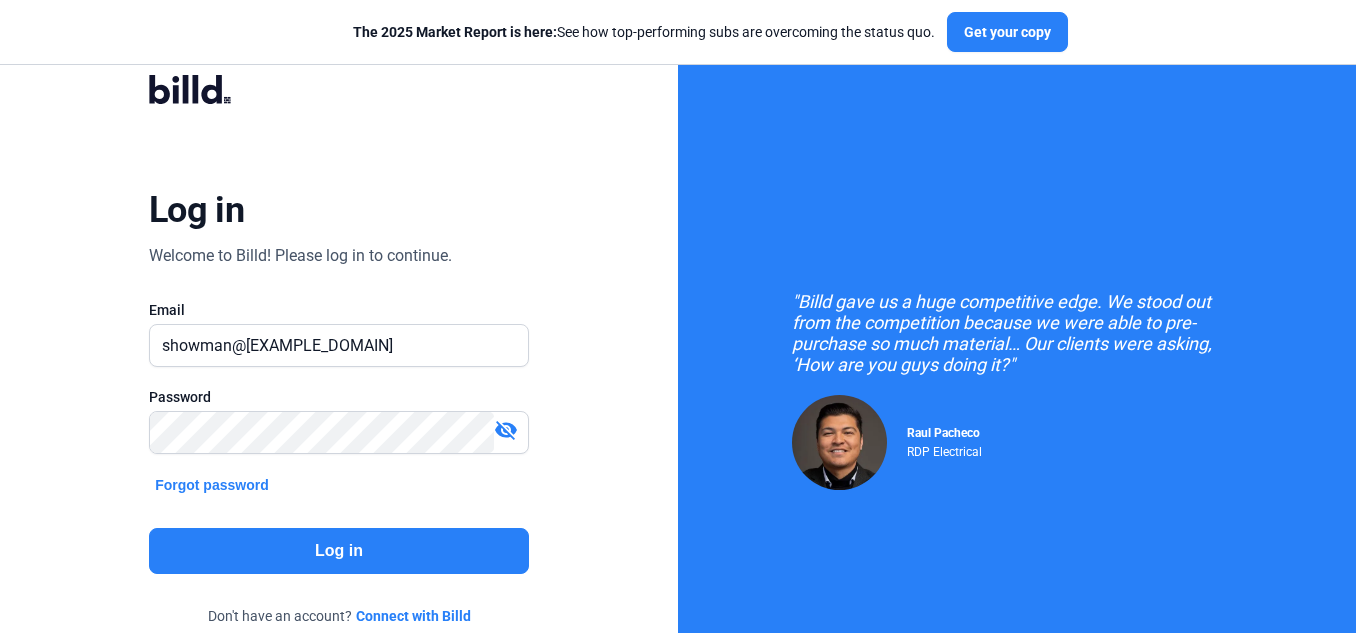 click on "Log in" 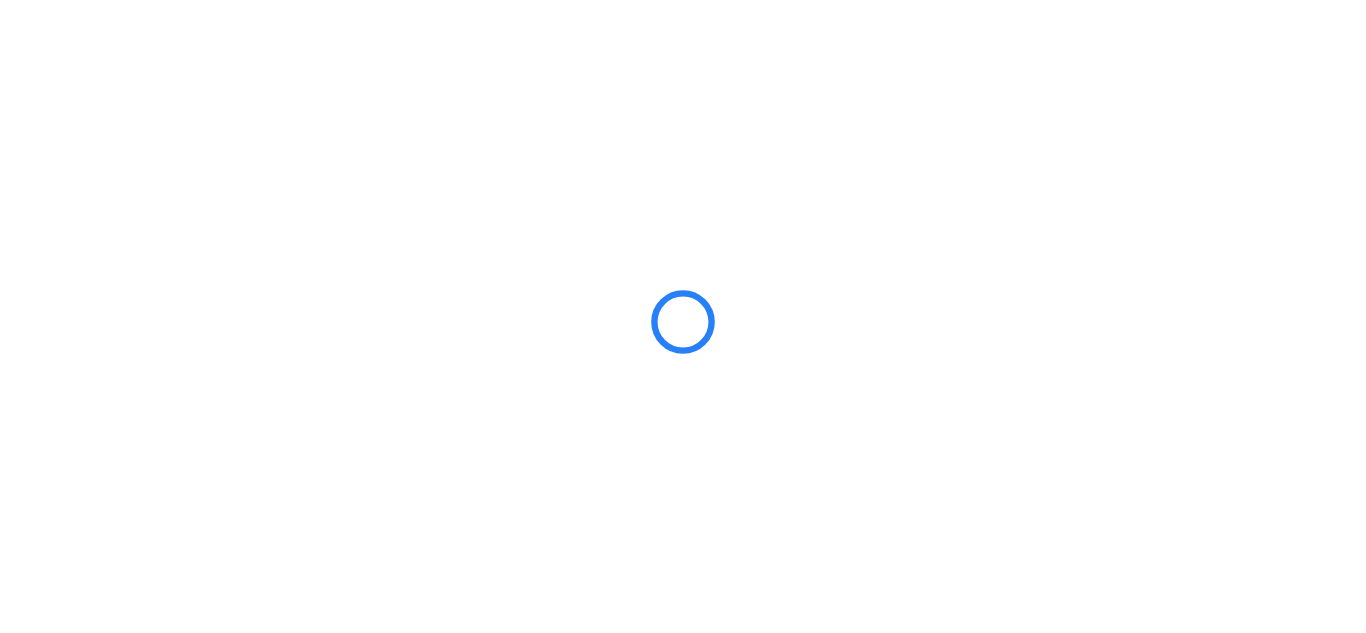 scroll, scrollTop: 0, scrollLeft: 0, axis: both 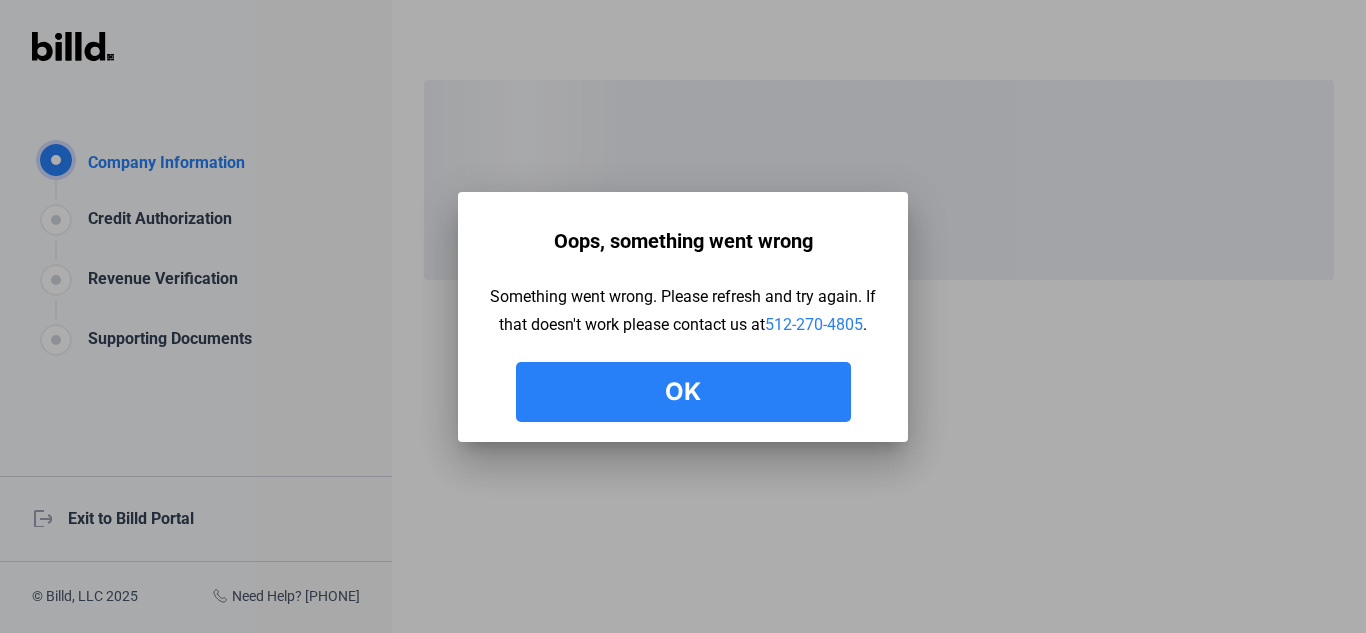 click on "Ok" at bounding box center (683, 392) 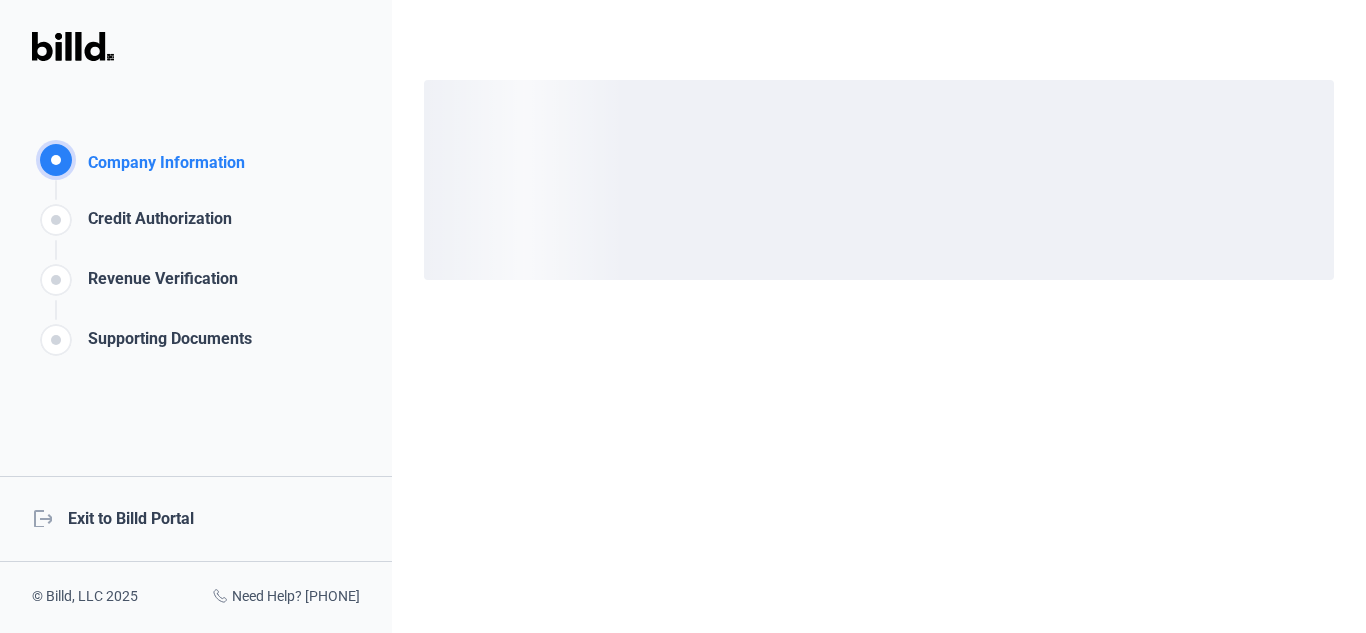 click on "logout  Exit to Billd Portal" 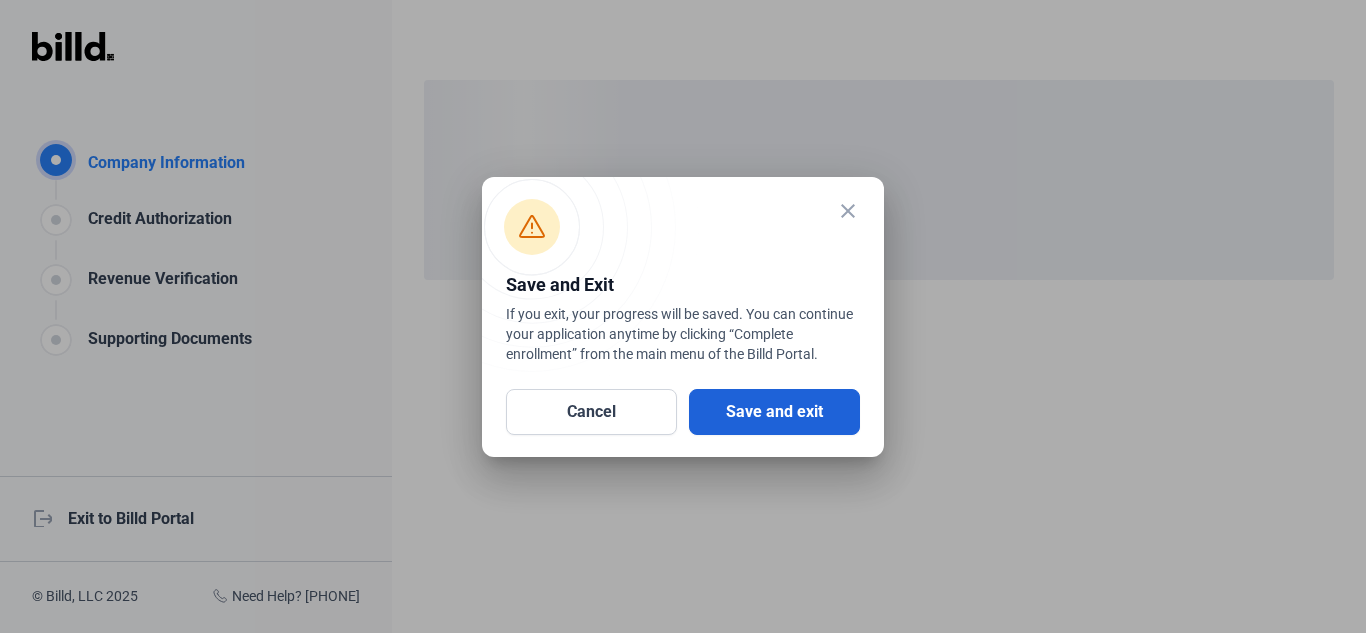 click on "Save and exit" at bounding box center (774, 412) 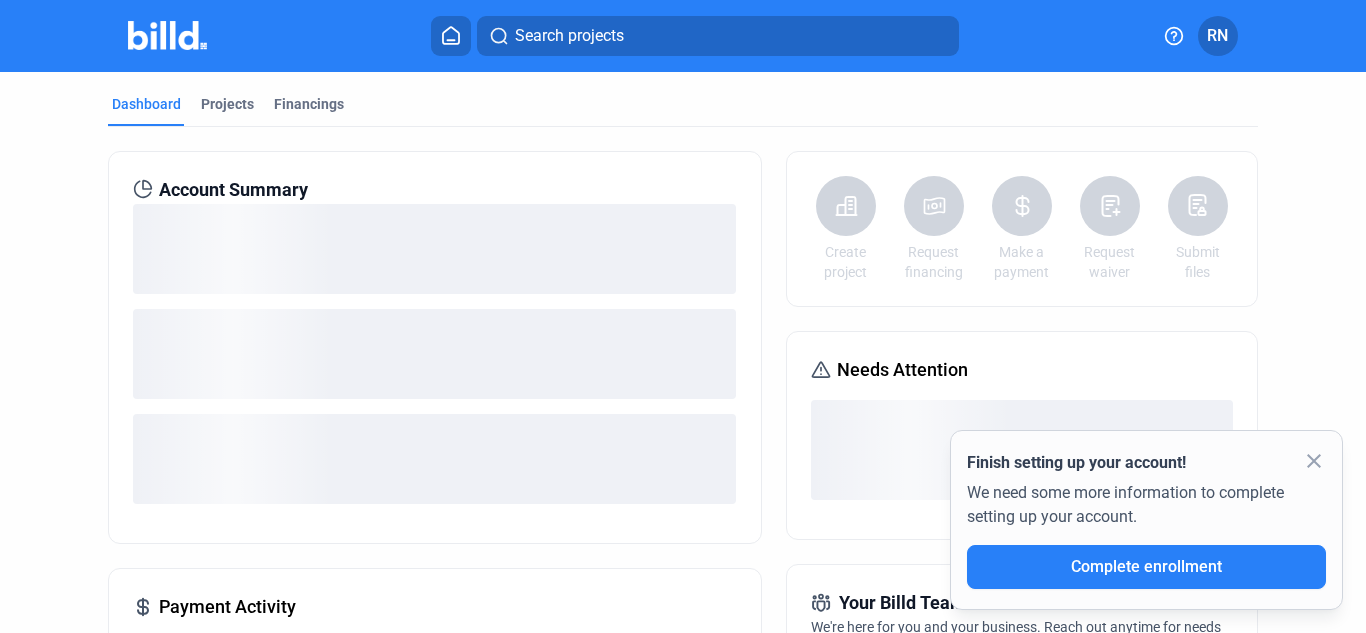 click on "close" 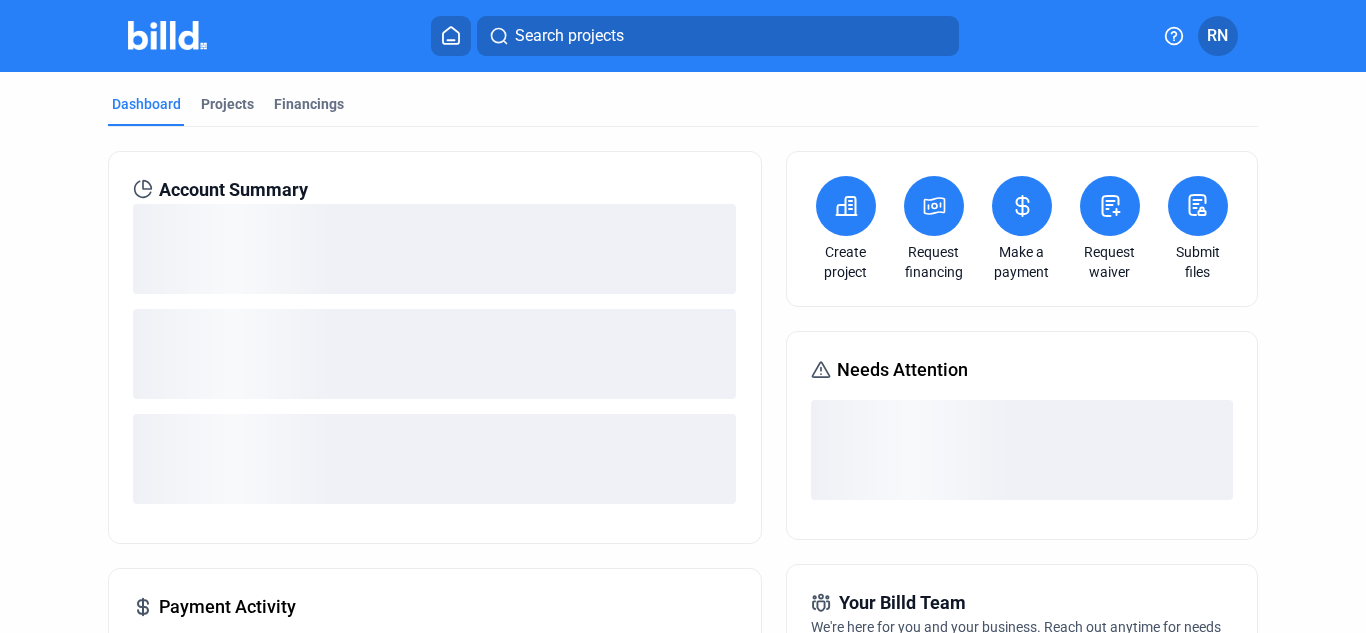 click 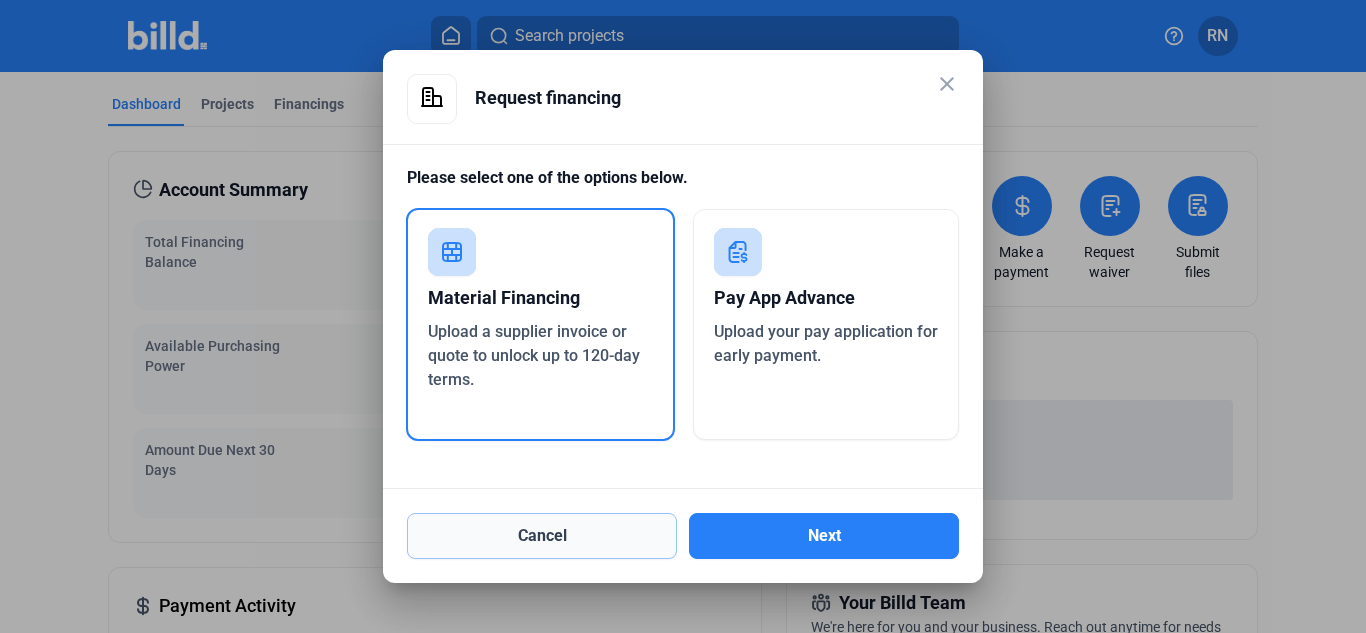click on "Cancel" at bounding box center [542, 536] 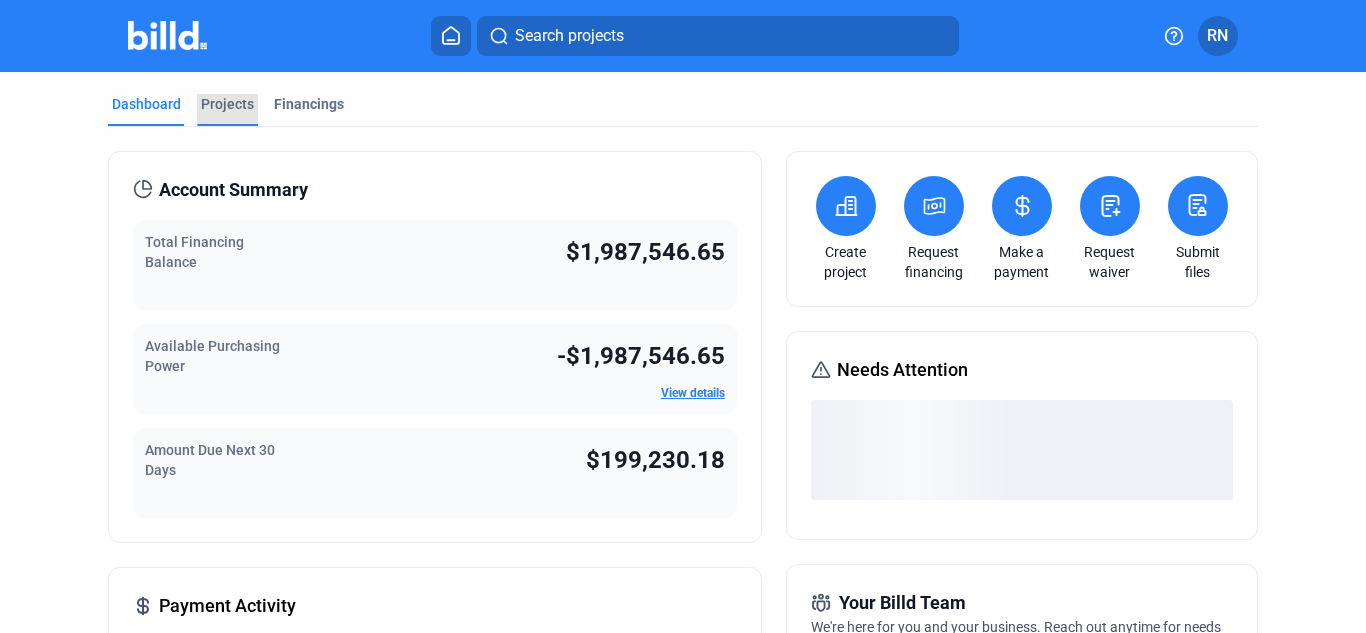 click on "Projects" at bounding box center [227, 104] 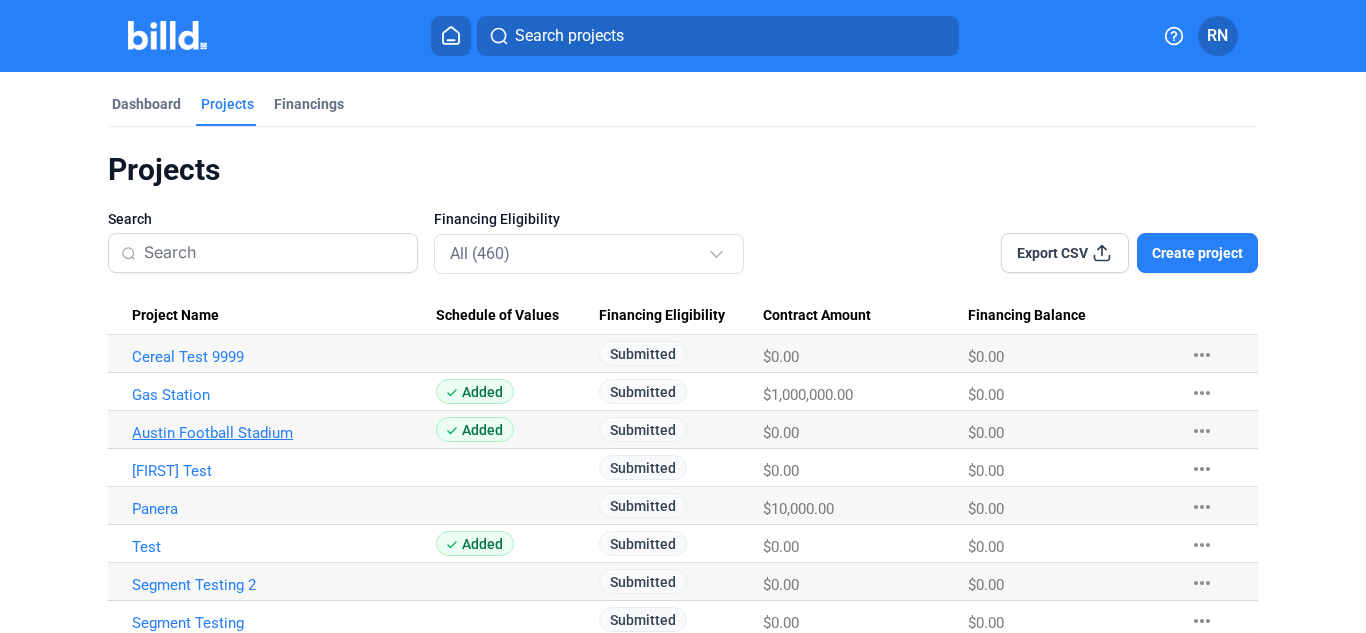 click on "Austin Football Stadium" at bounding box center [284, 357] 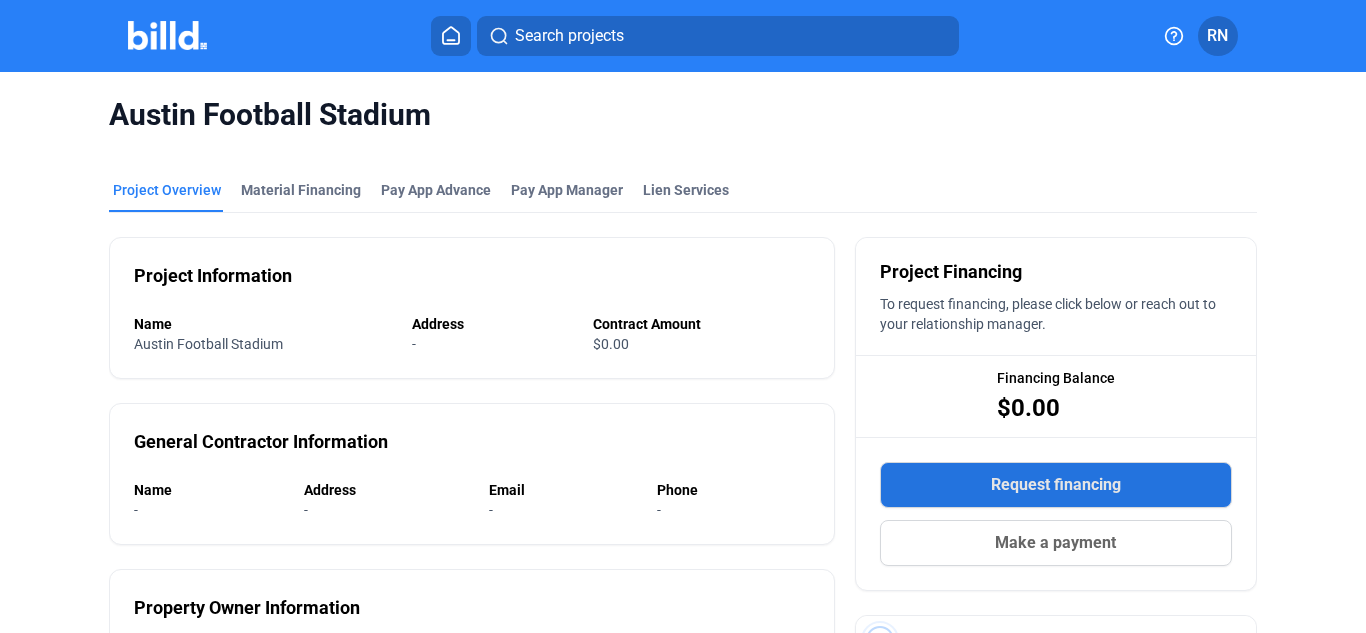 click on "Request financing" at bounding box center (1056, 485) 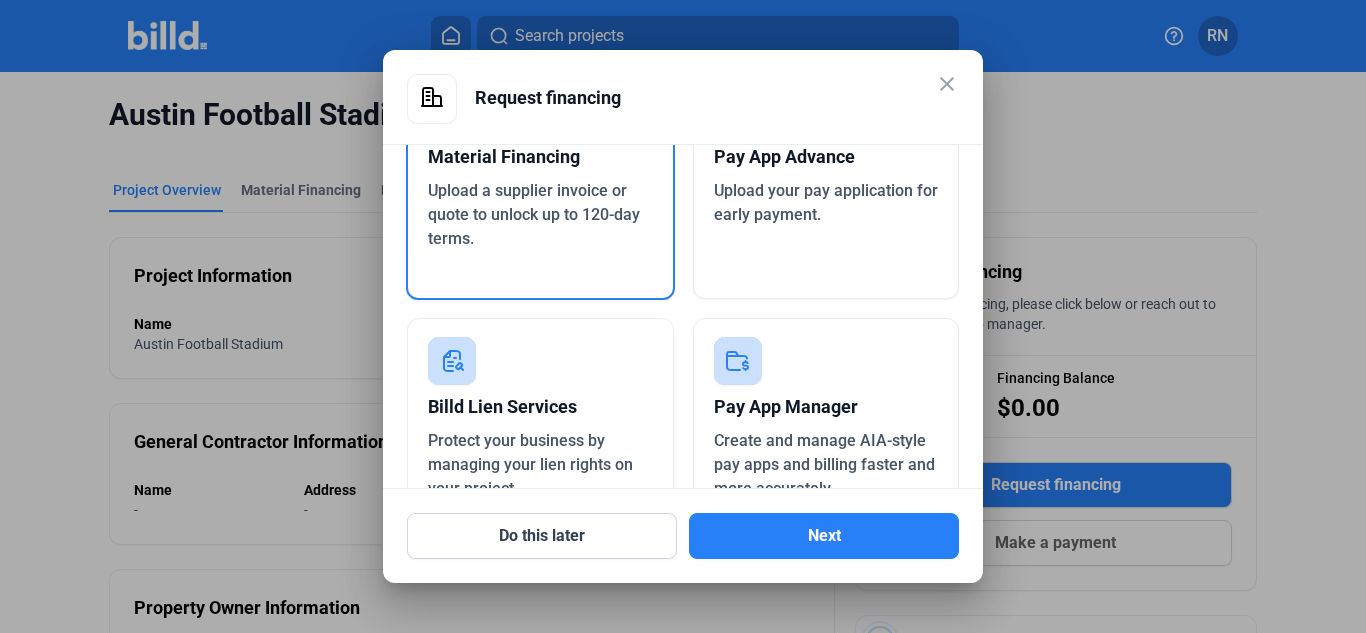 scroll, scrollTop: 0, scrollLeft: 0, axis: both 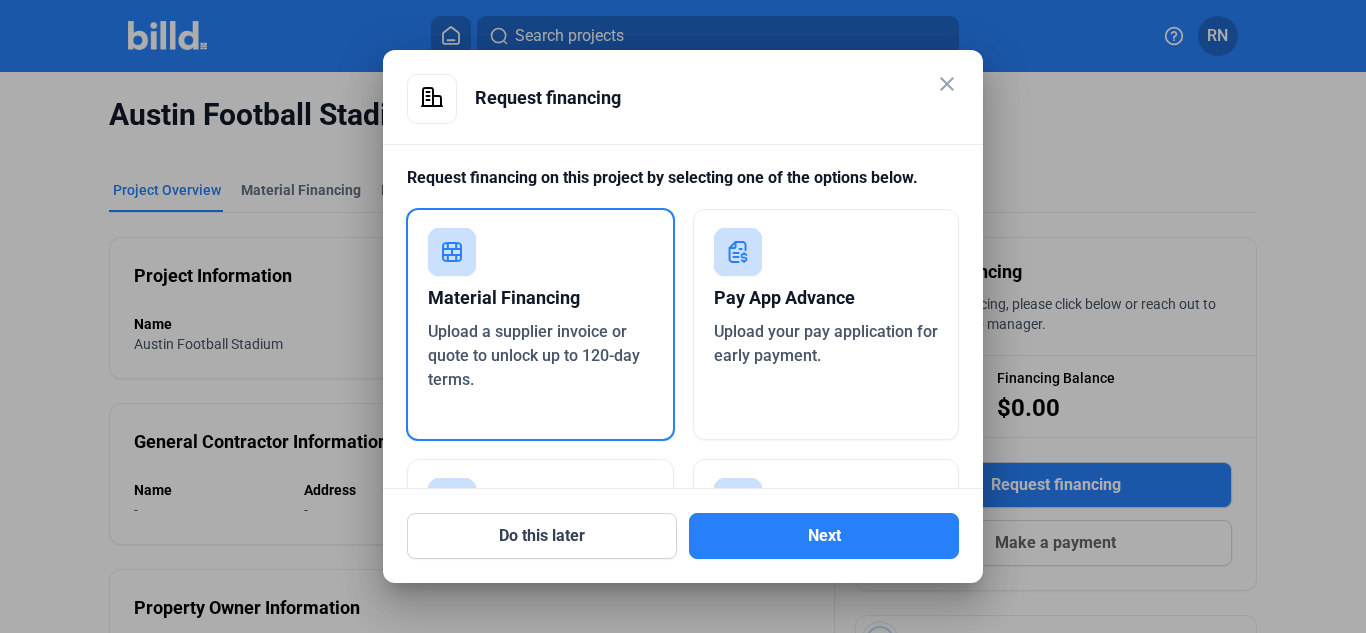click on "close" at bounding box center (947, 84) 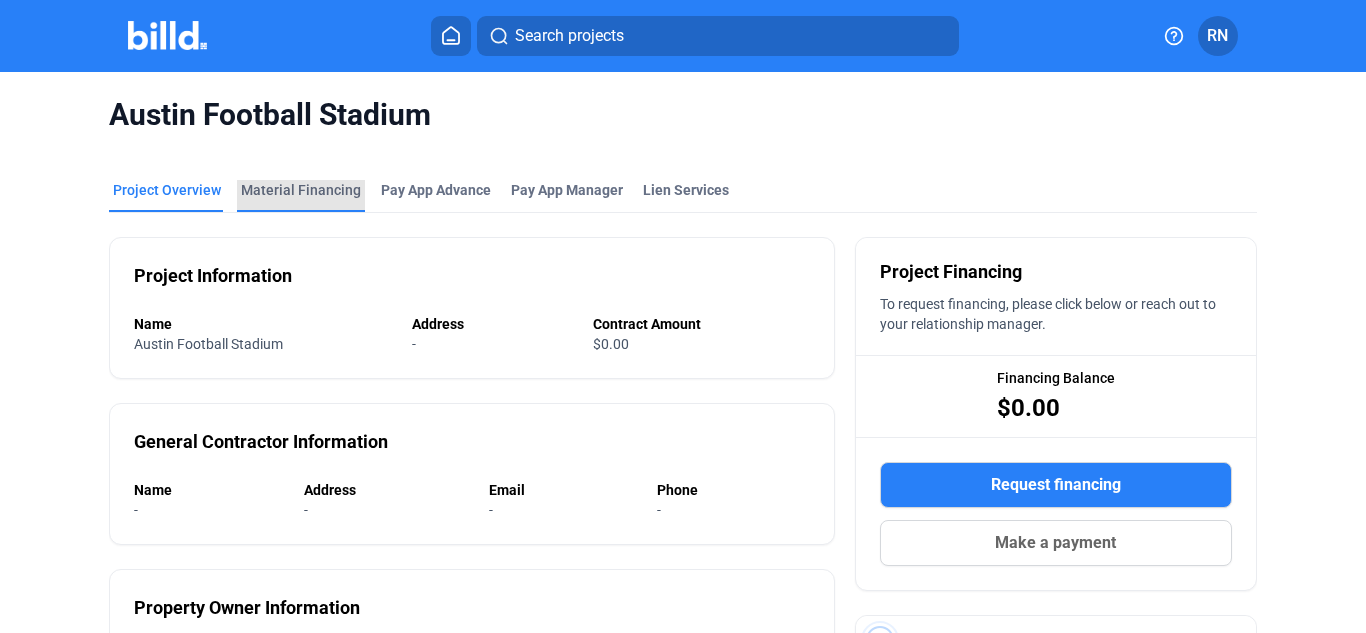 click on "Material Financing" at bounding box center (301, 190) 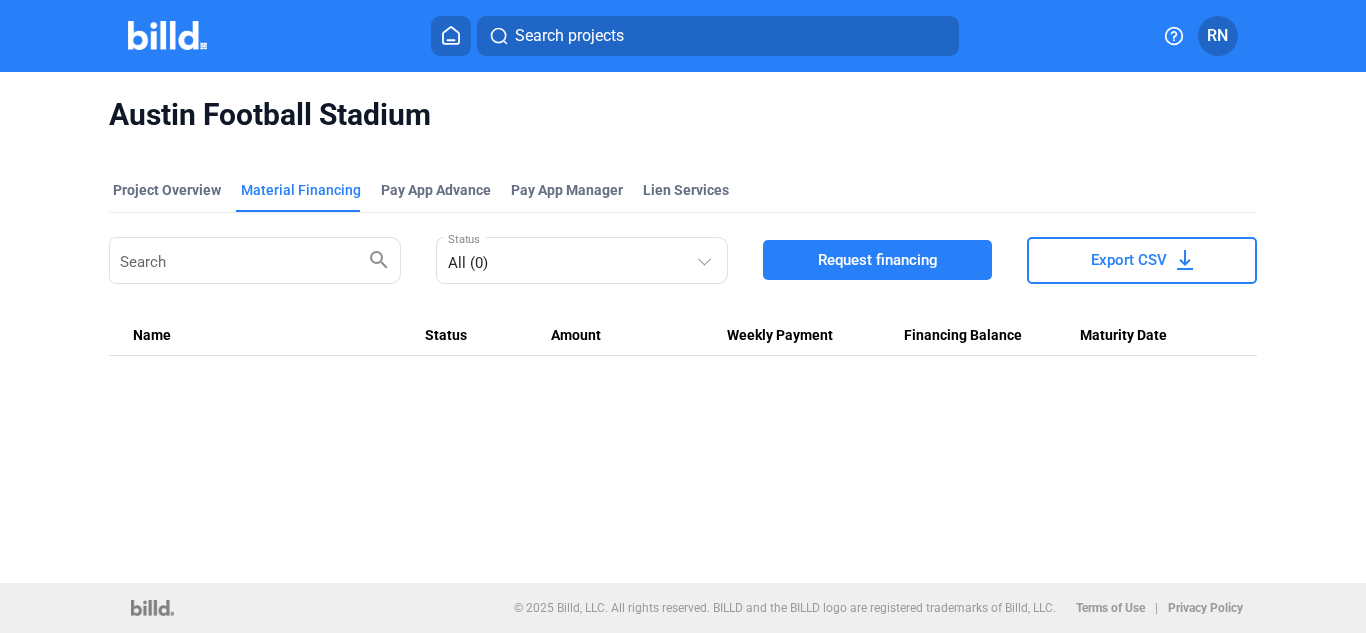 click on "Request financing" at bounding box center [877, 260] 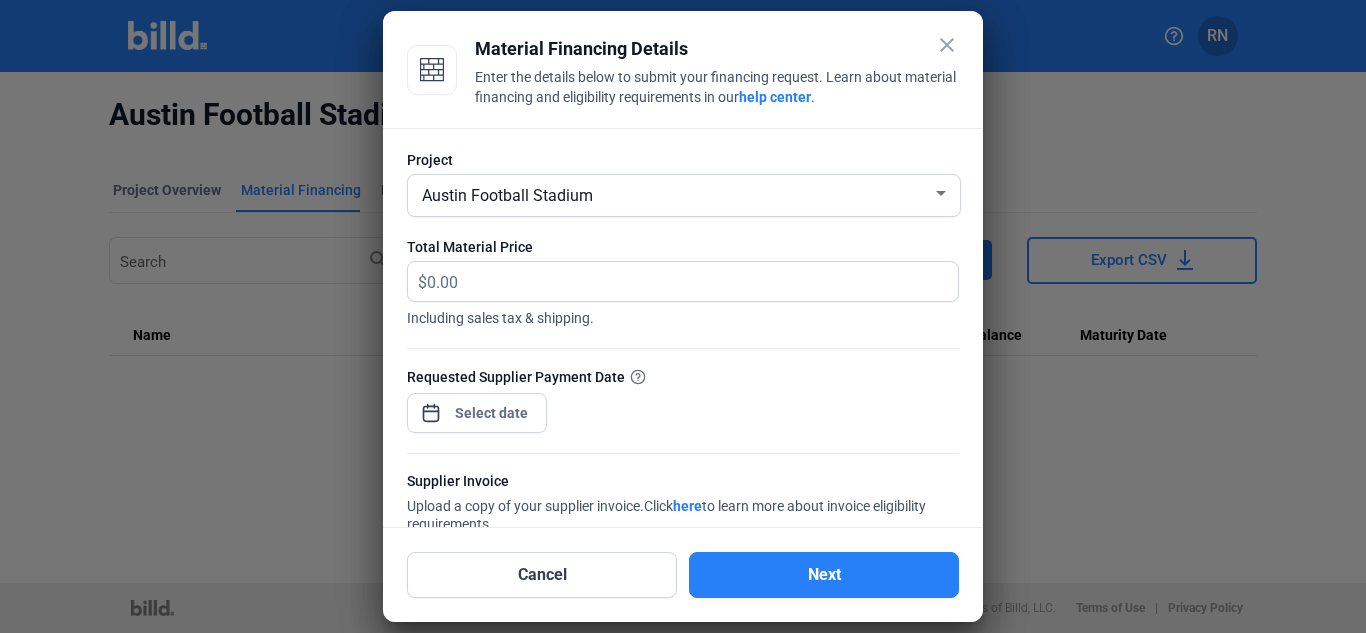 click on "close" at bounding box center (947, 45) 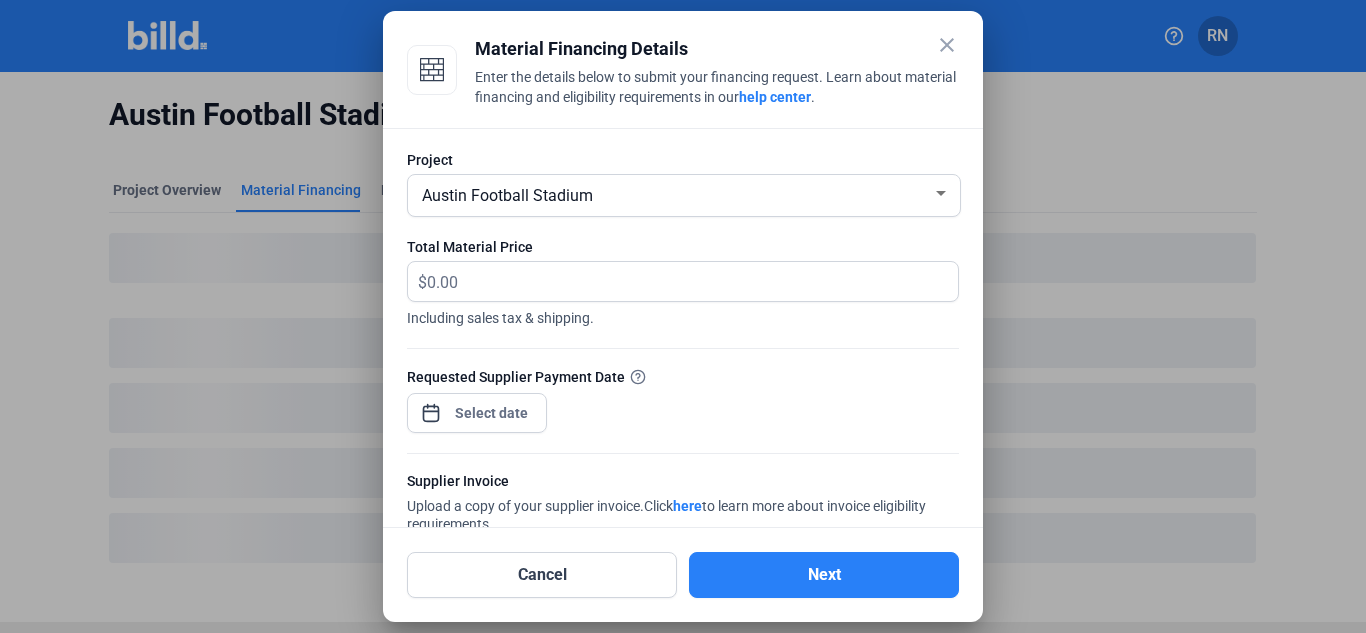 click on "close" at bounding box center [947, 45] 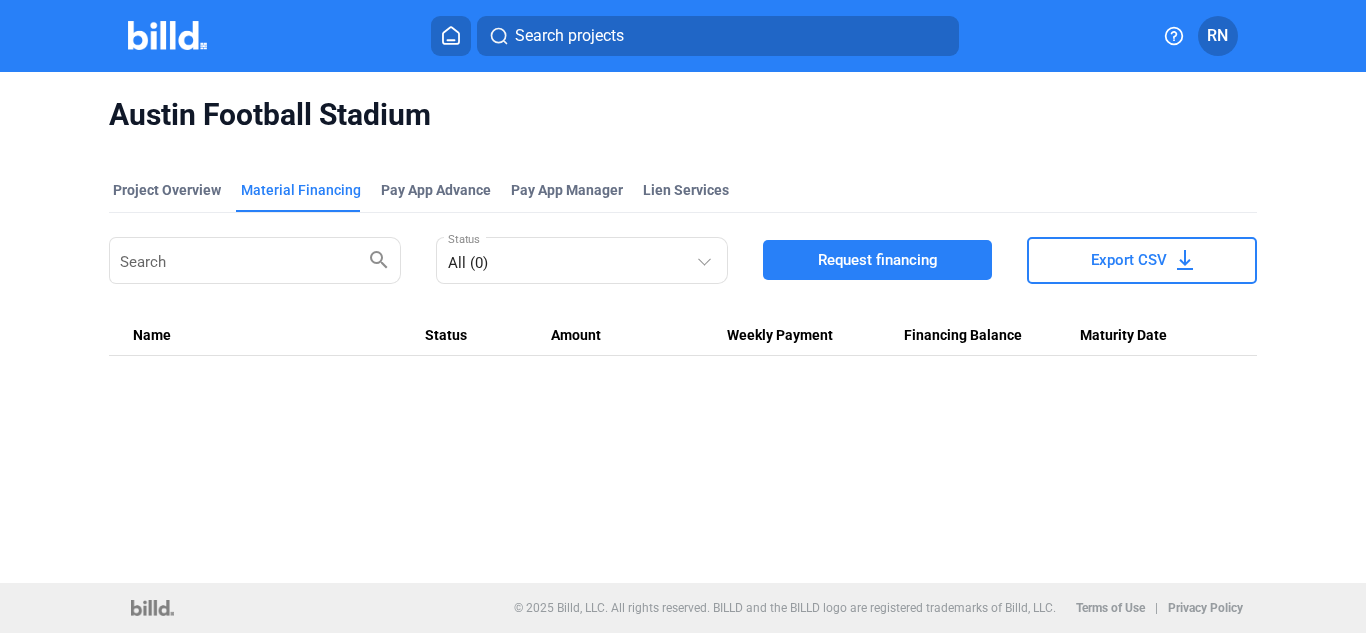 click on "Request financing" at bounding box center (877, 260) 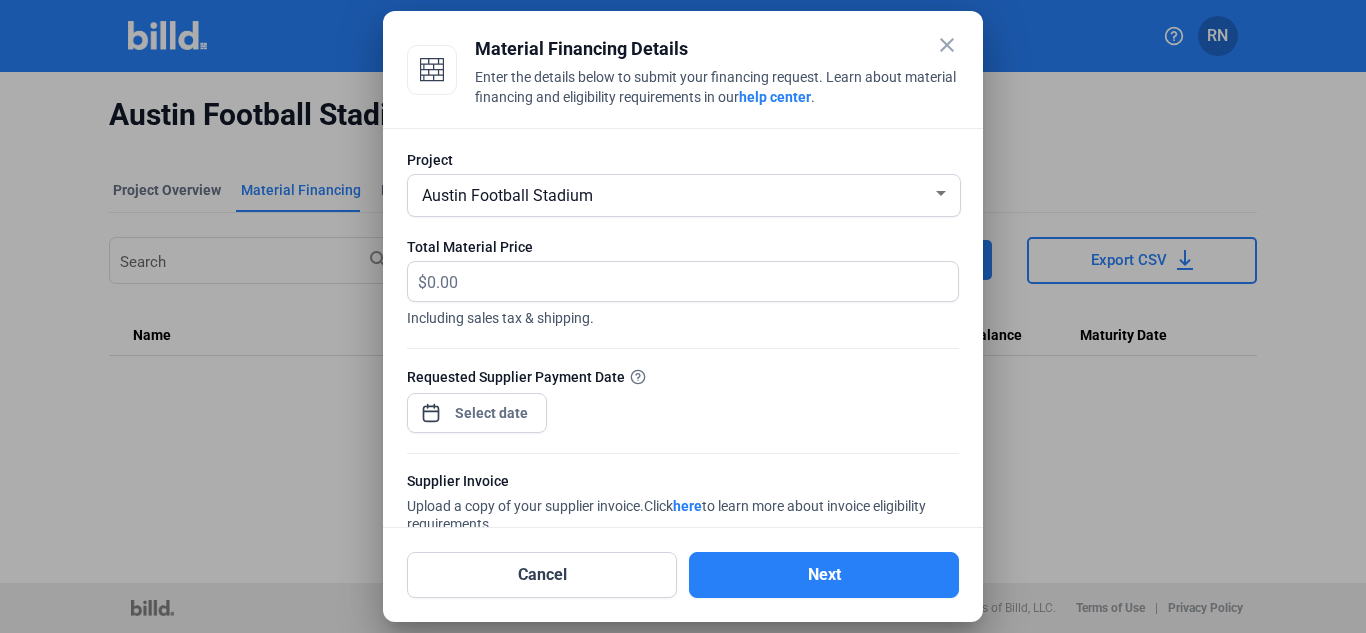 scroll, scrollTop: 274, scrollLeft: 0, axis: vertical 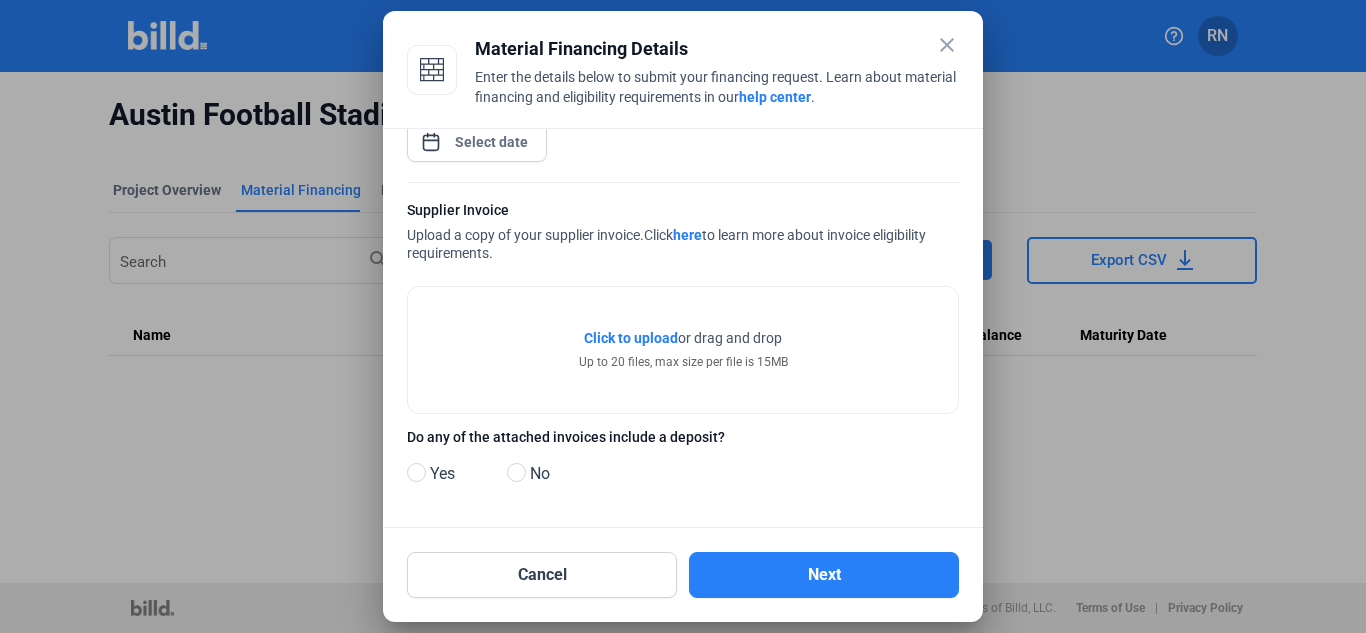 click on "close" at bounding box center (947, 45) 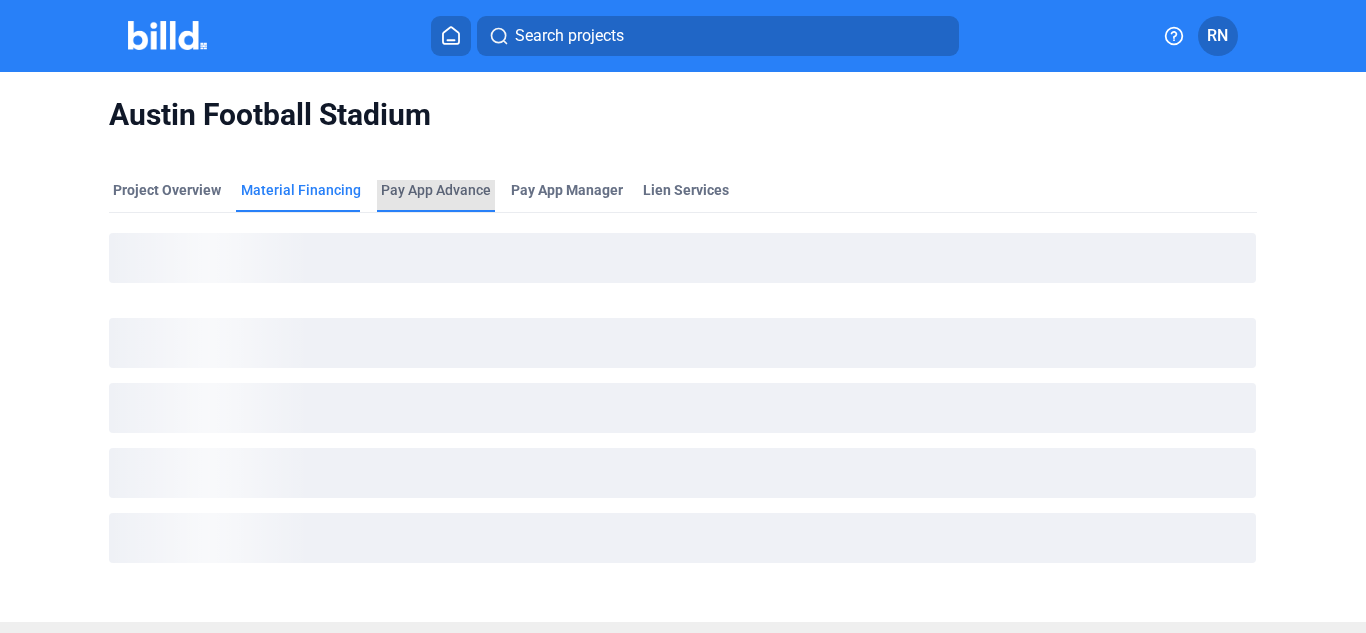 click on "Pay App Advance" at bounding box center [436, 190] 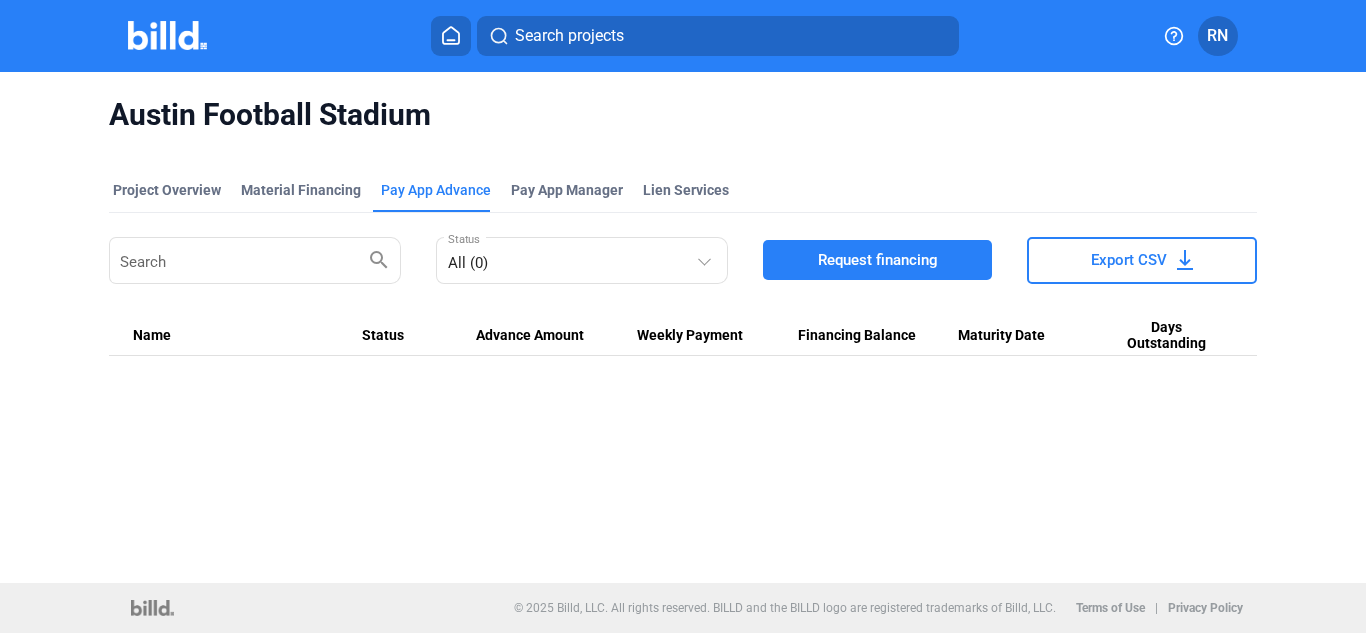 click on "Request financing" at bounding box center [878, 260] 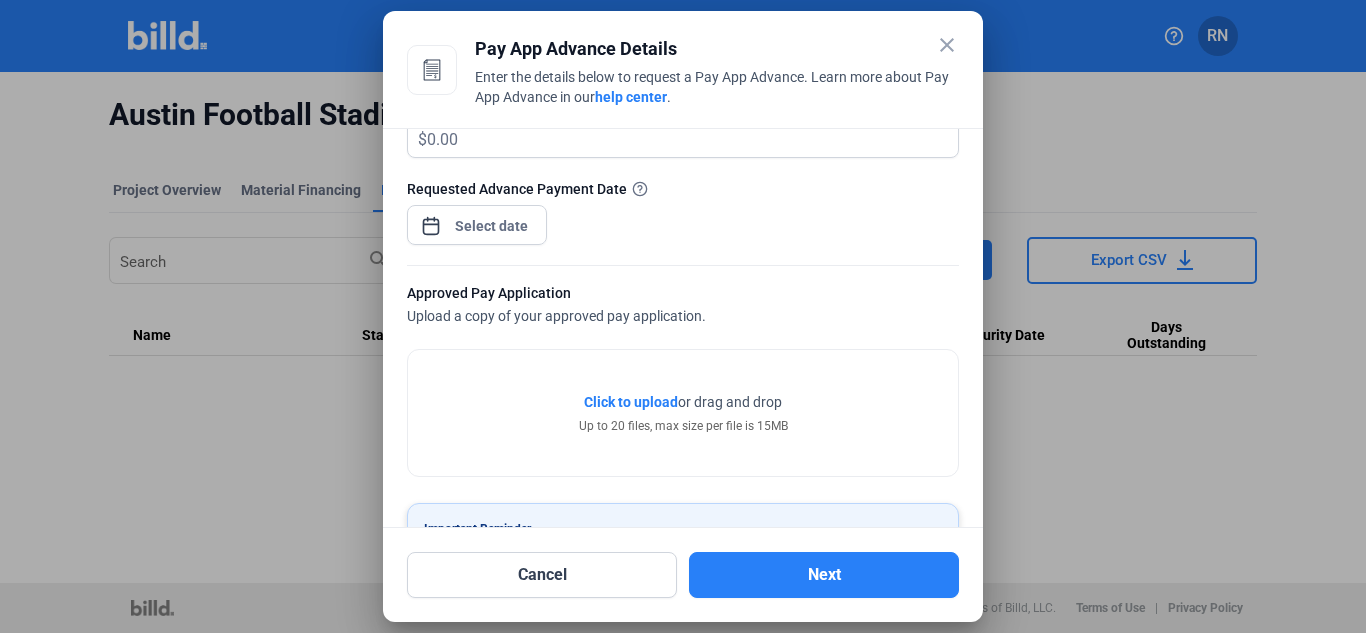 scroll, scrollTop: 417, scrollLeft: 0, axis: vertical 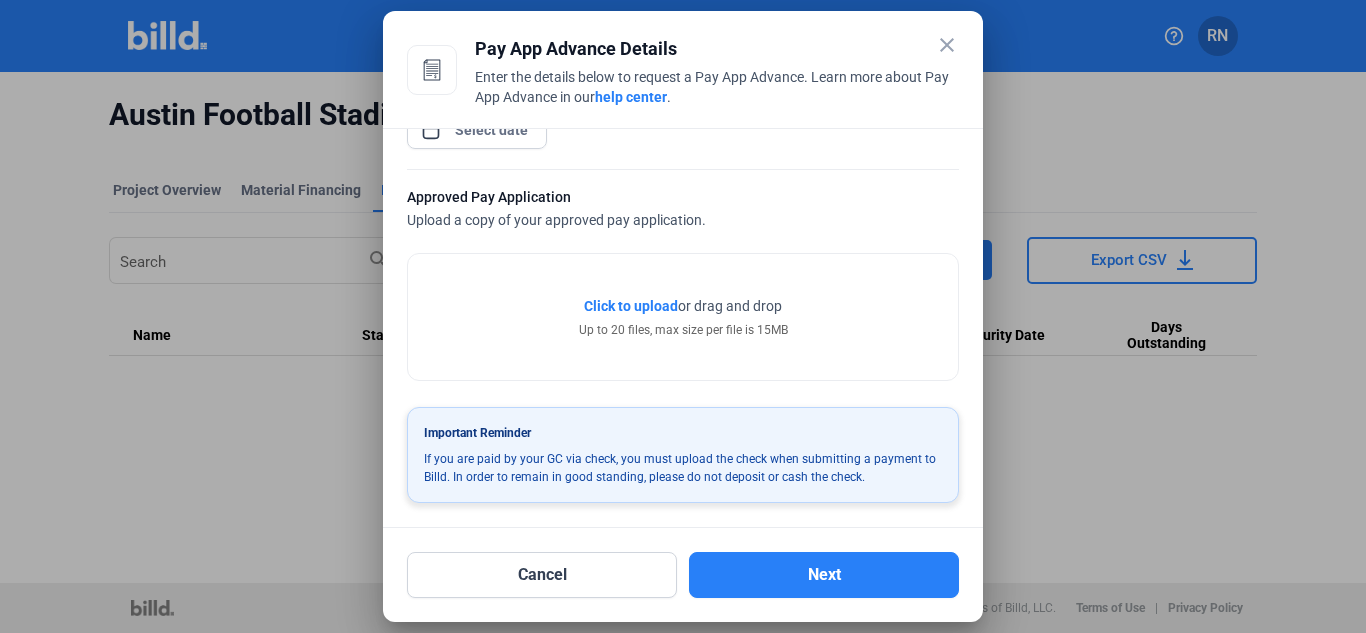 click on "close" at bounding box center [947, 45] 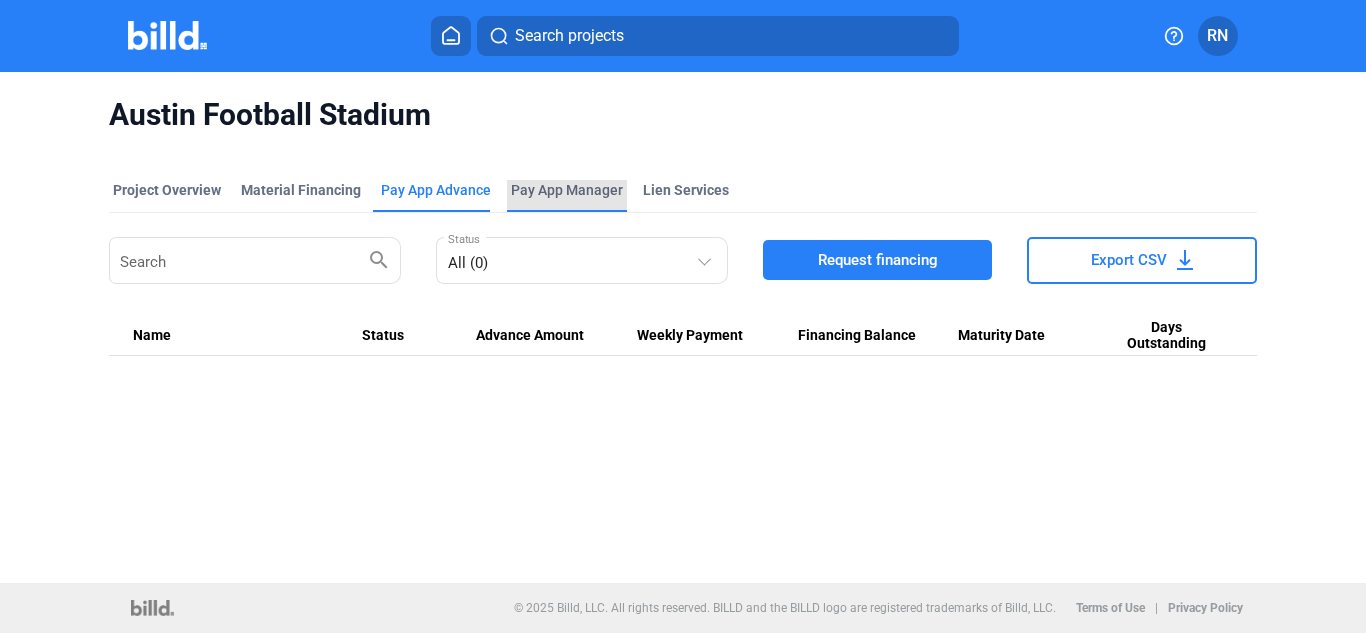click on "Pay App Manager" at bounding box center [567, 190] 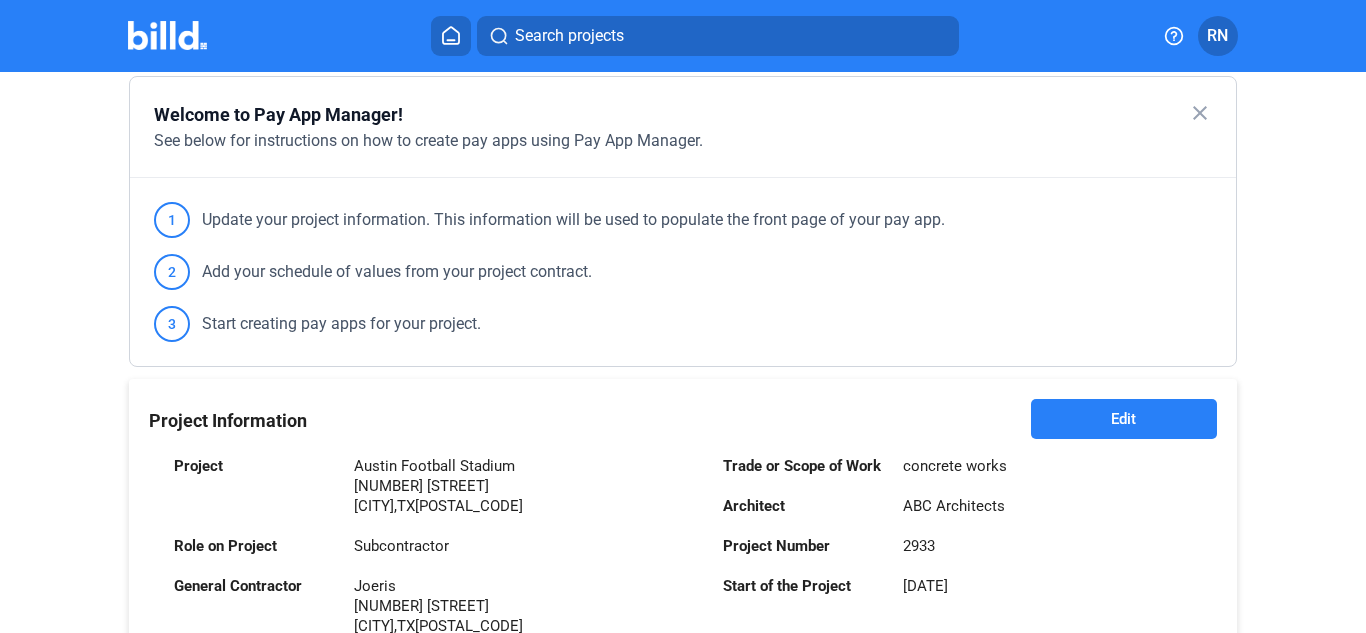 scroll, scrollTop: 0, scrollLeft: 0, axis: both 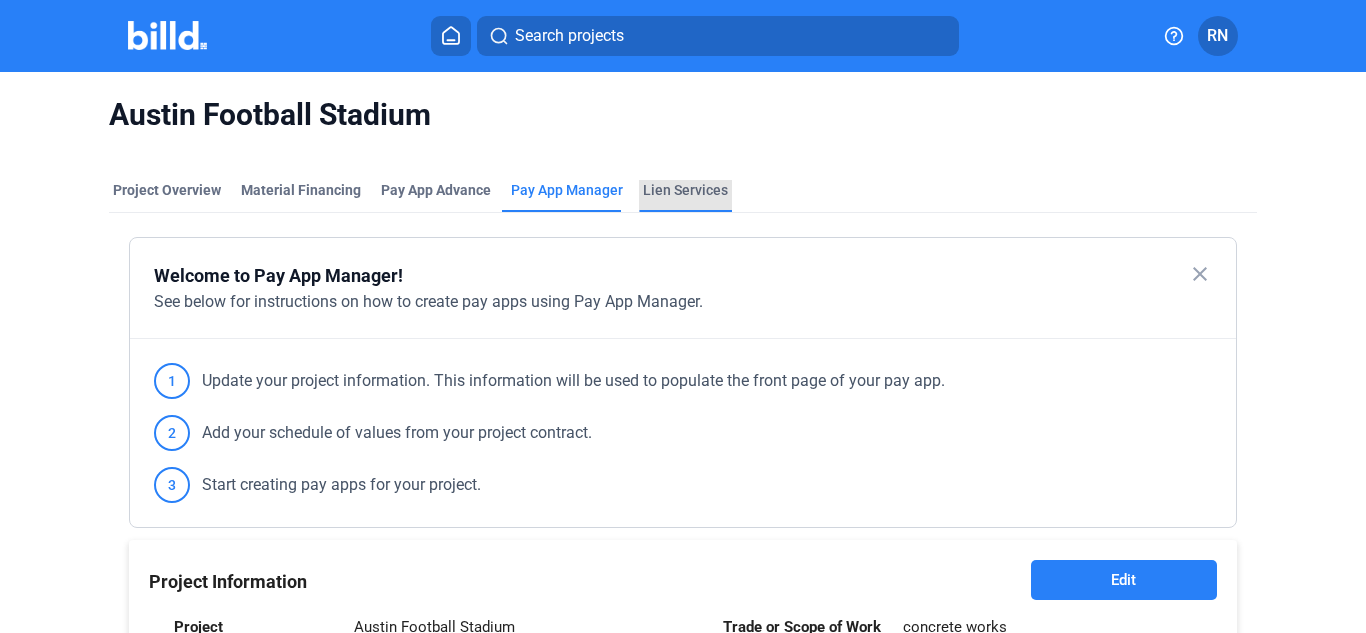 click on "Lien Services" at bounding box center (685, 190) 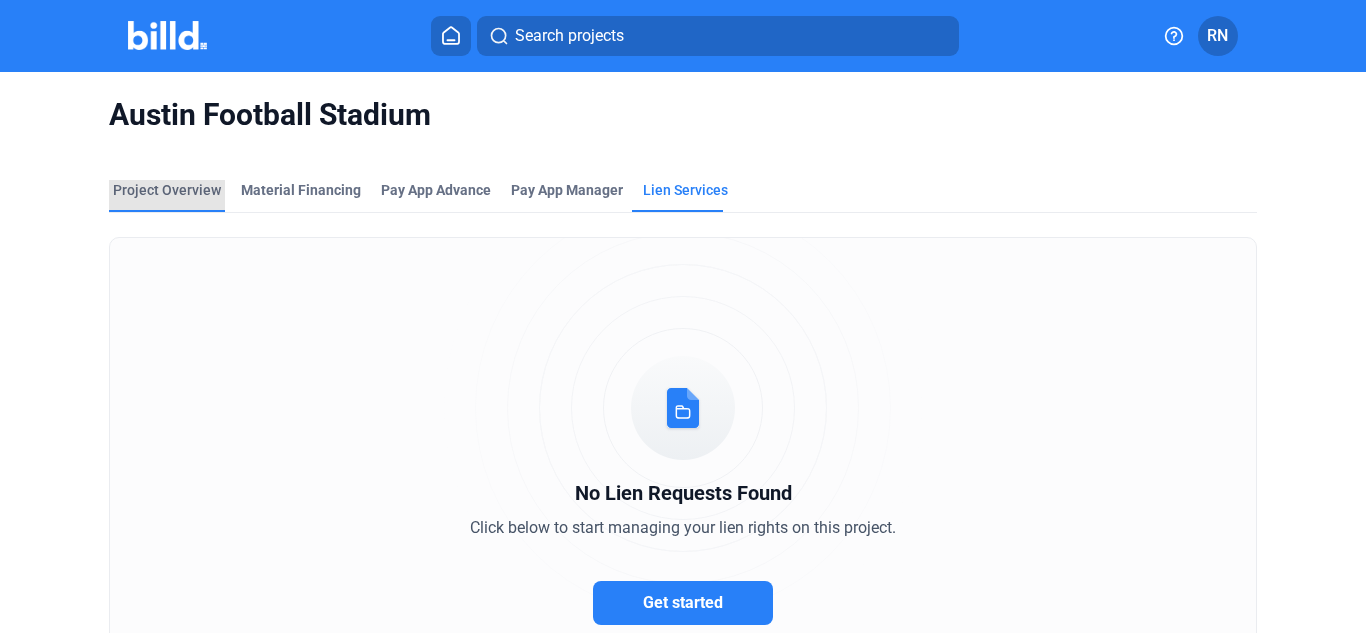click on "Project Overview" at bounding box center [167, 190] 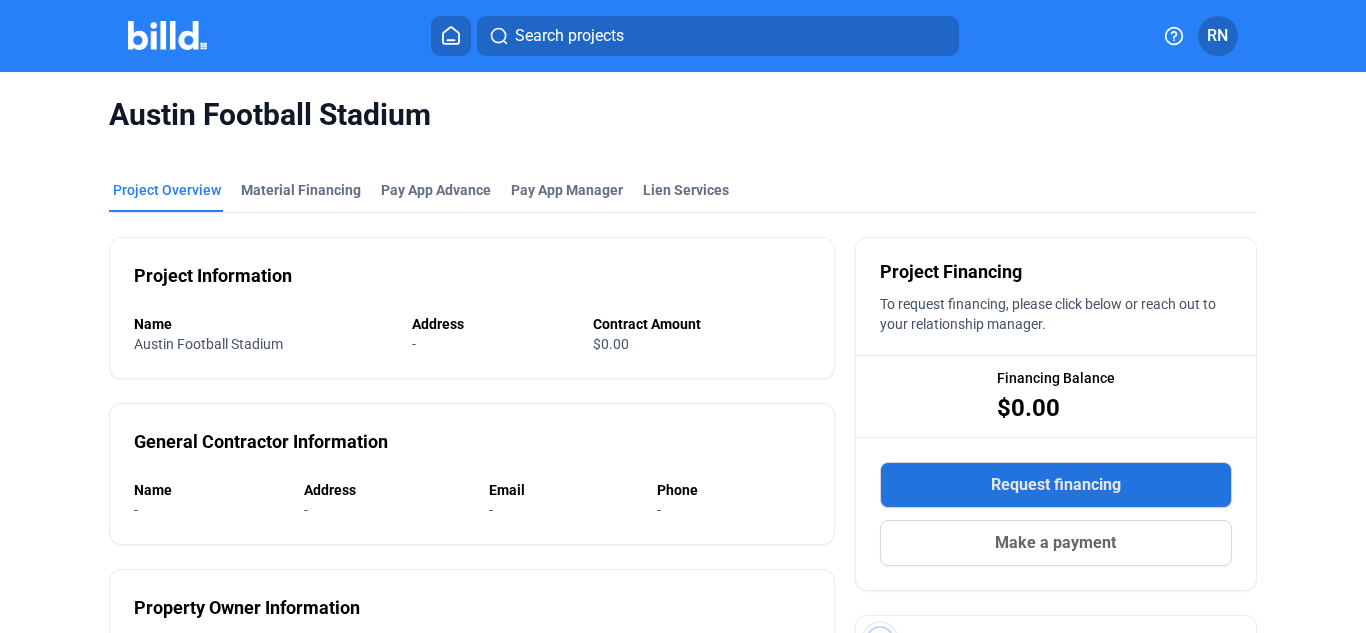 click on "Request financing" at bounding box center [1056, 485] 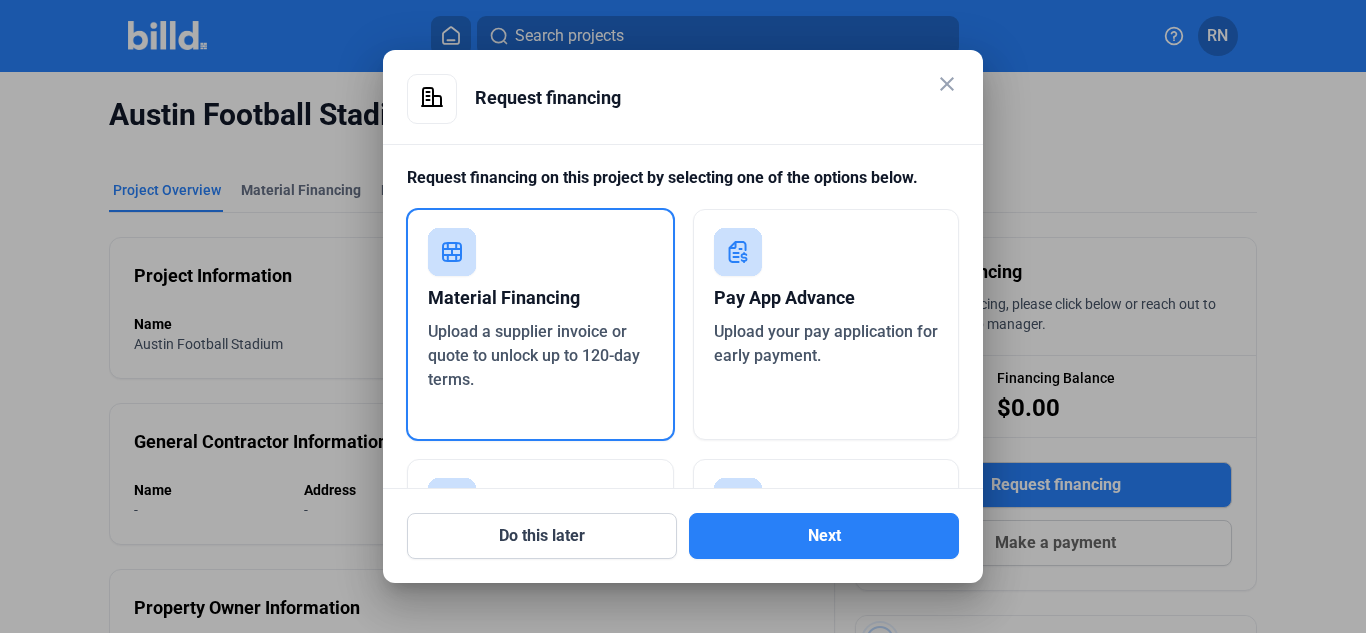 scroll, scrollTop: 226, scrollLeft: 0, axis: vertical 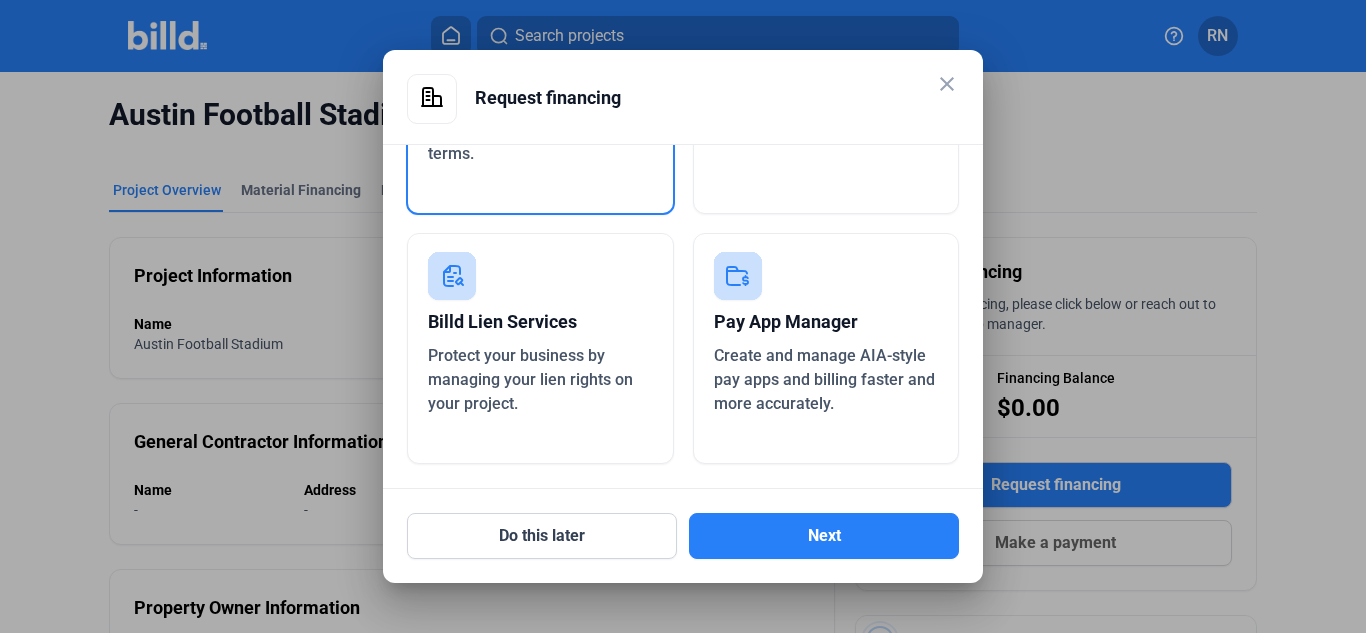 click on "close" at bounding box center (947, 84) 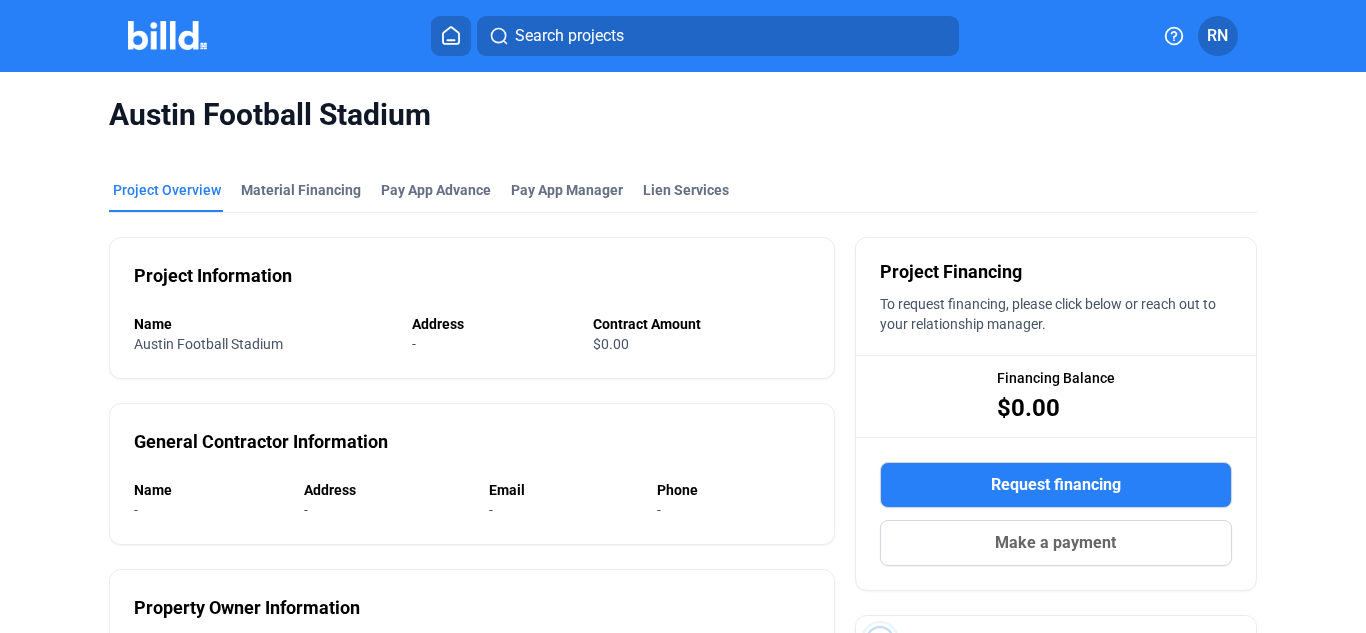 click at bounding box center [167, 35] 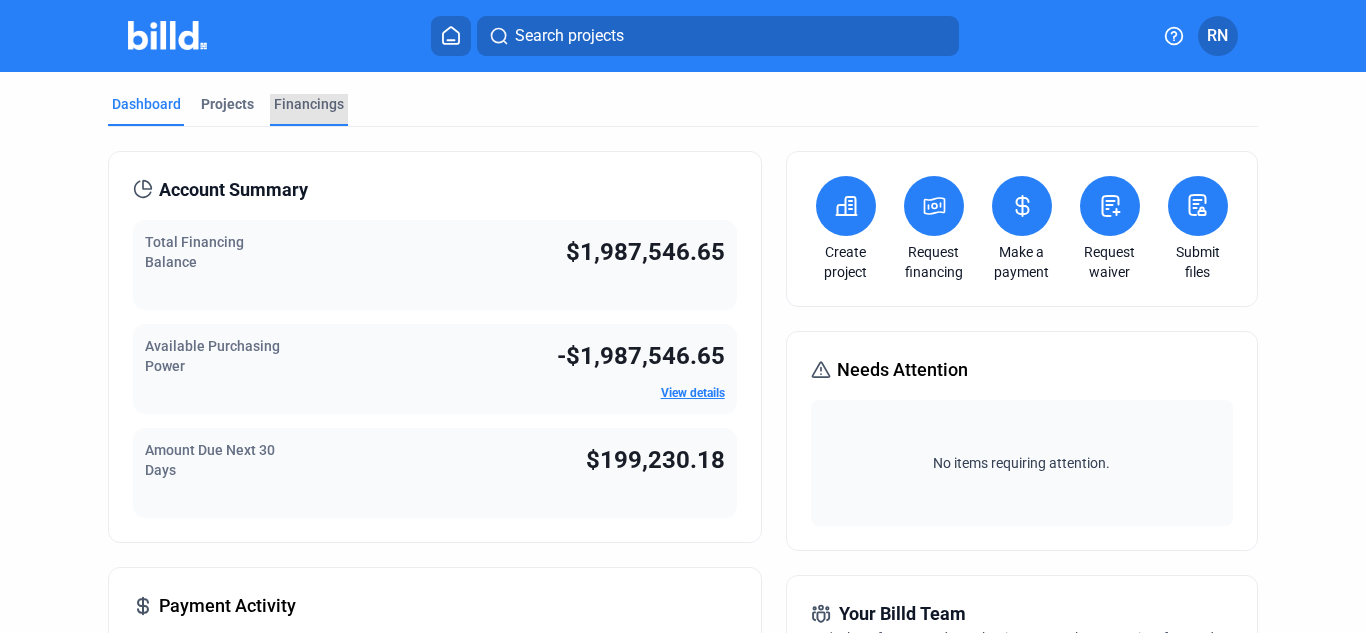 click on "Financings" at bounding box center (309, 104) 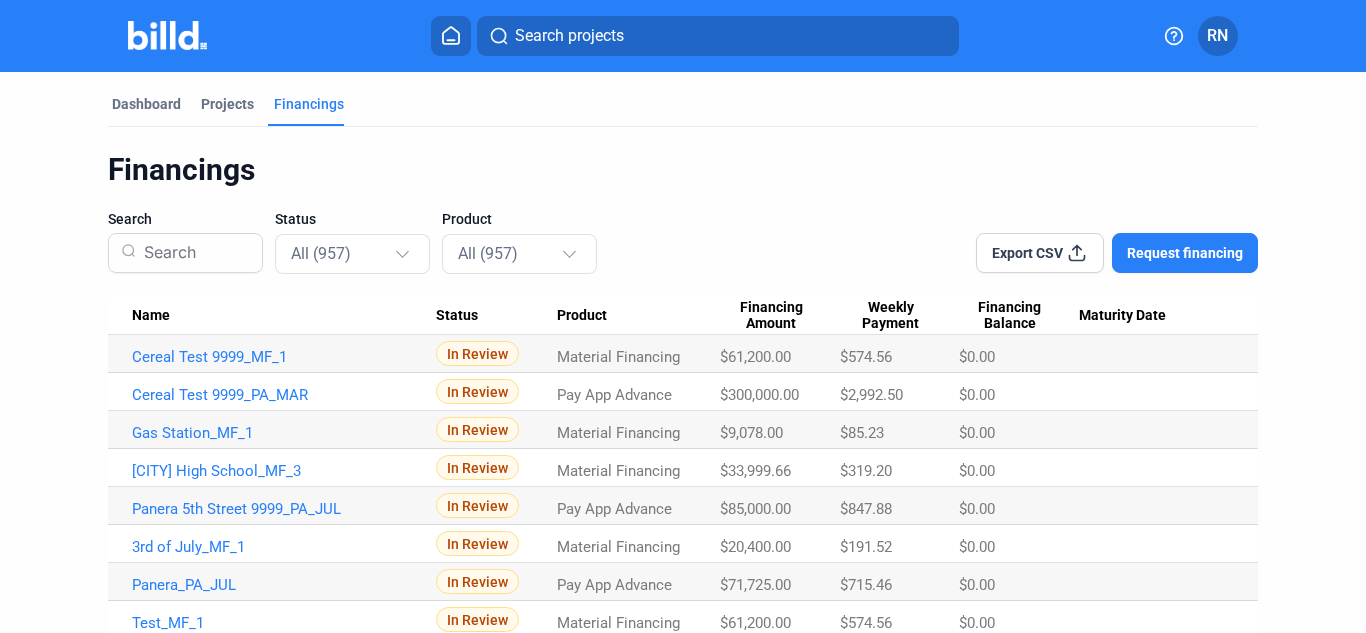 click on "Request financing" at bounding box center (1185, 253) 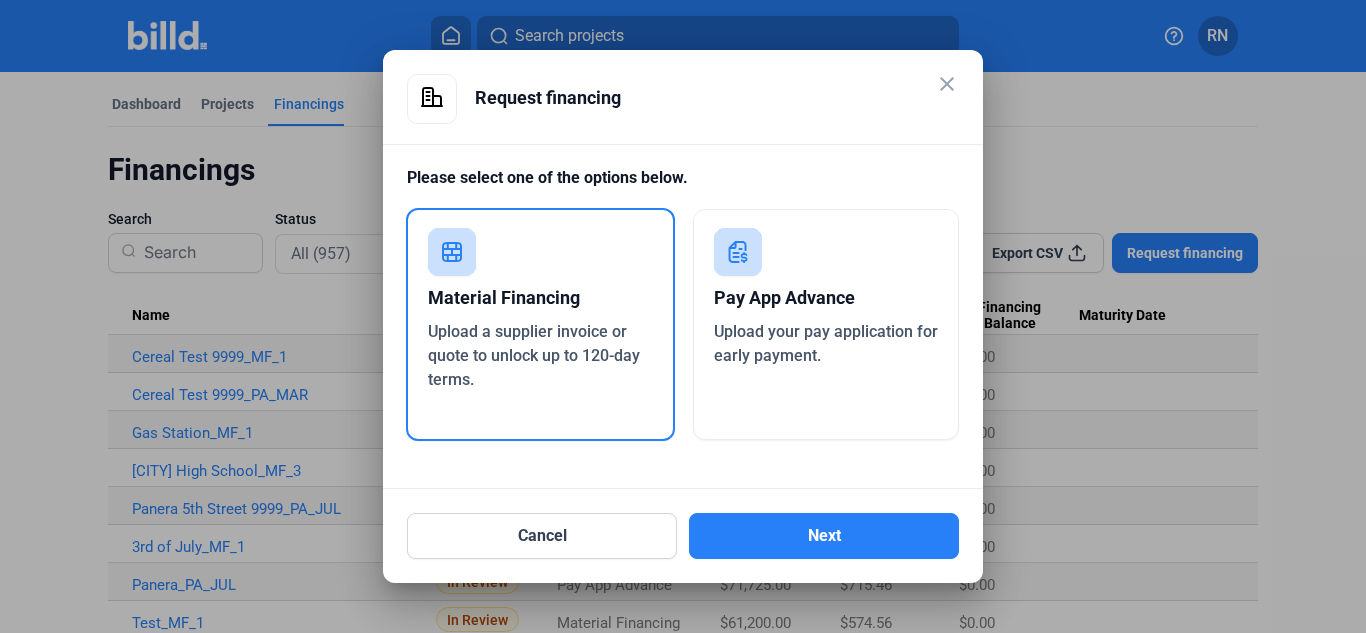 click on "close" at bounding box center (947, 84) 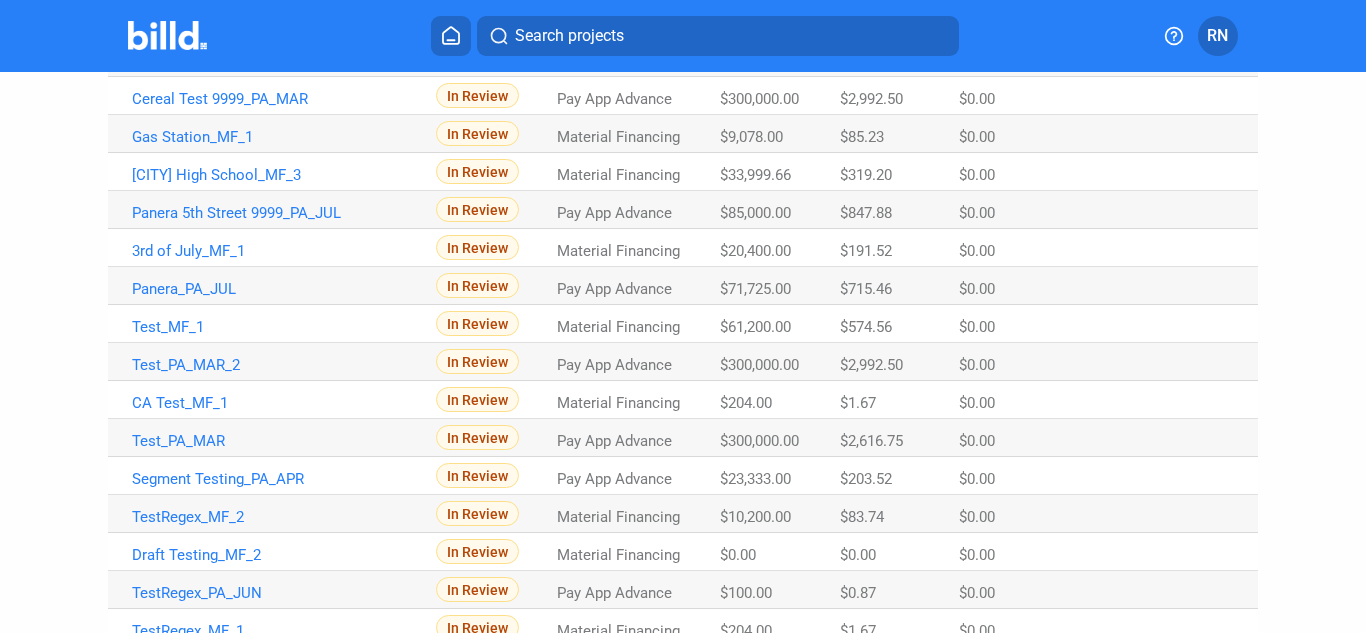 scroll, scrollTop: 0, scrollLeft: 0, axis: both 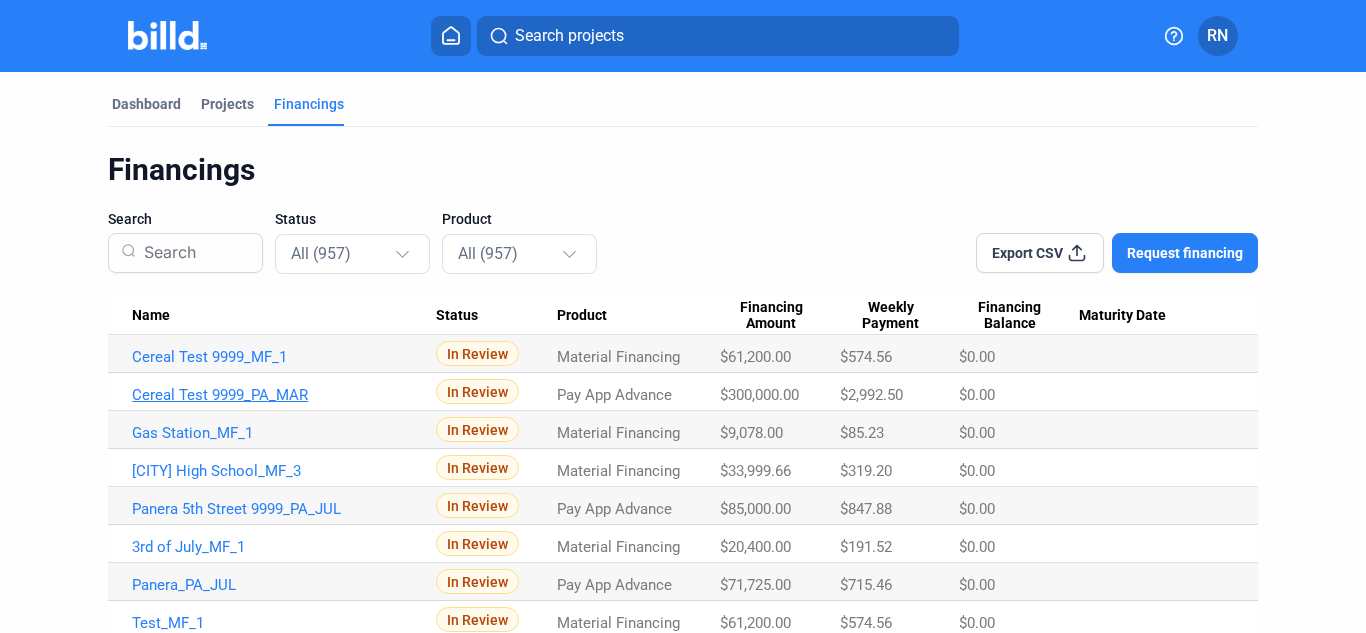 click on "Cereal Test 9999_PA_MAR" at bounding box center (284, 357) 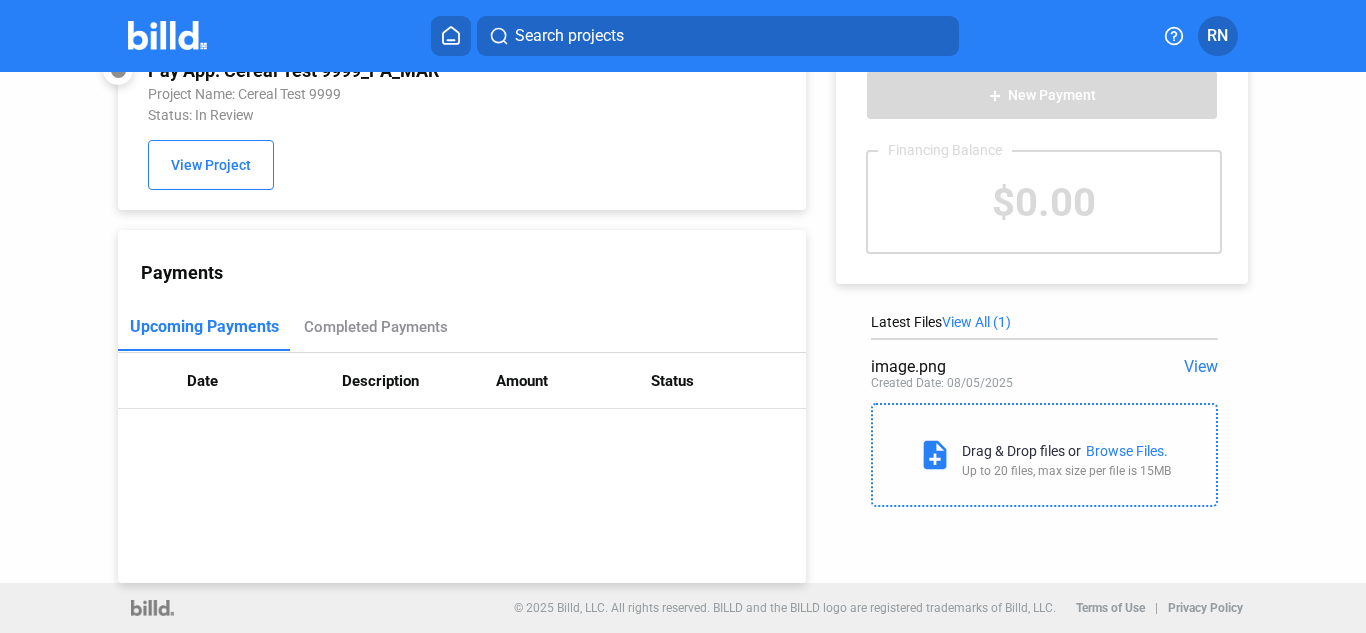 scroll, scrollTop: 0, scrollLeft: 0, axis: both 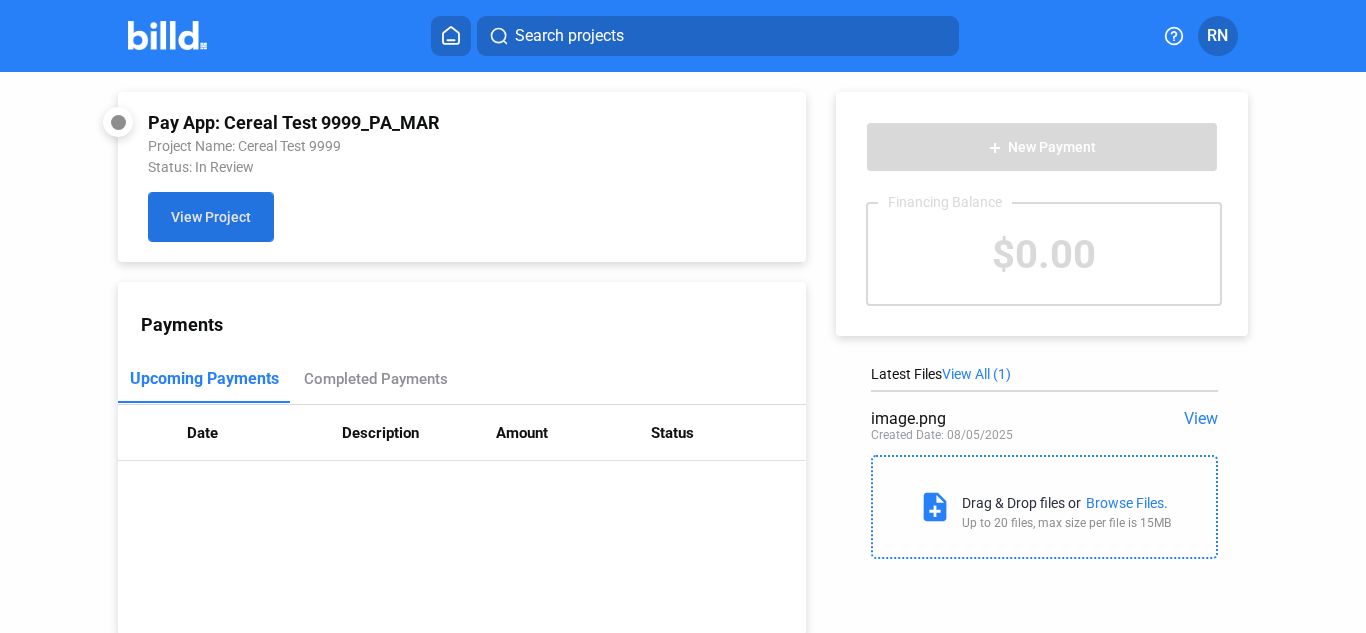 click on "View Project" 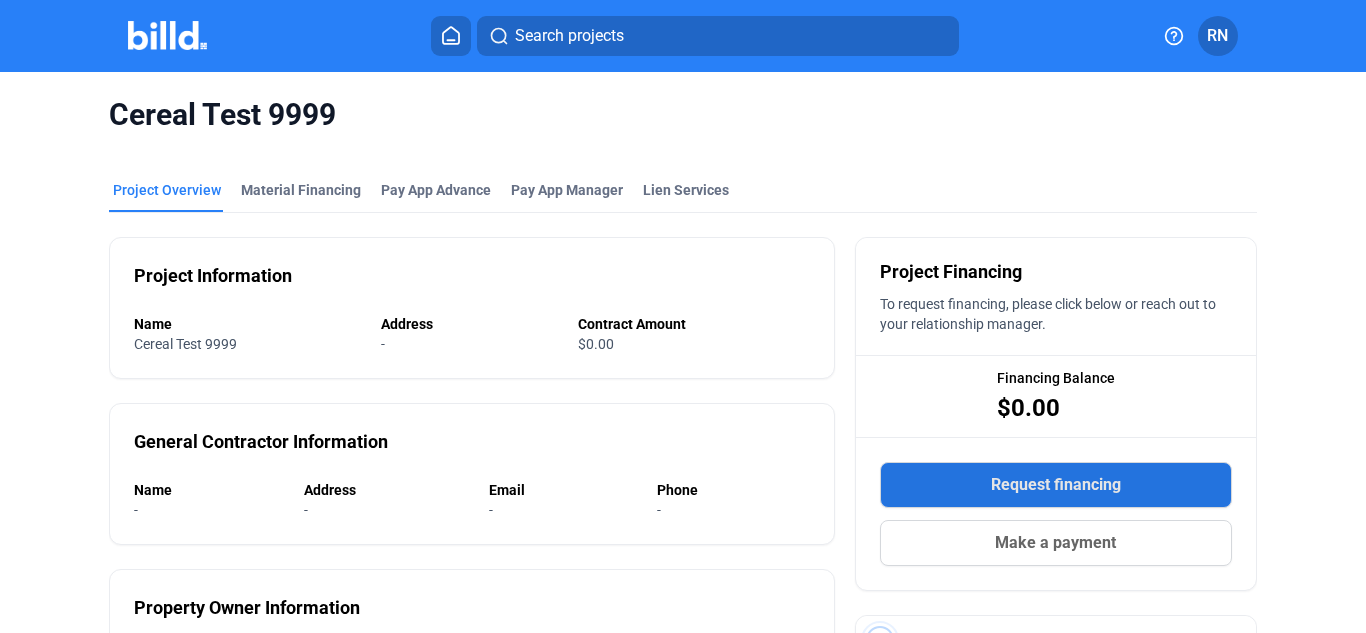 click on "Request financing" at bounding box center [1056, 485] 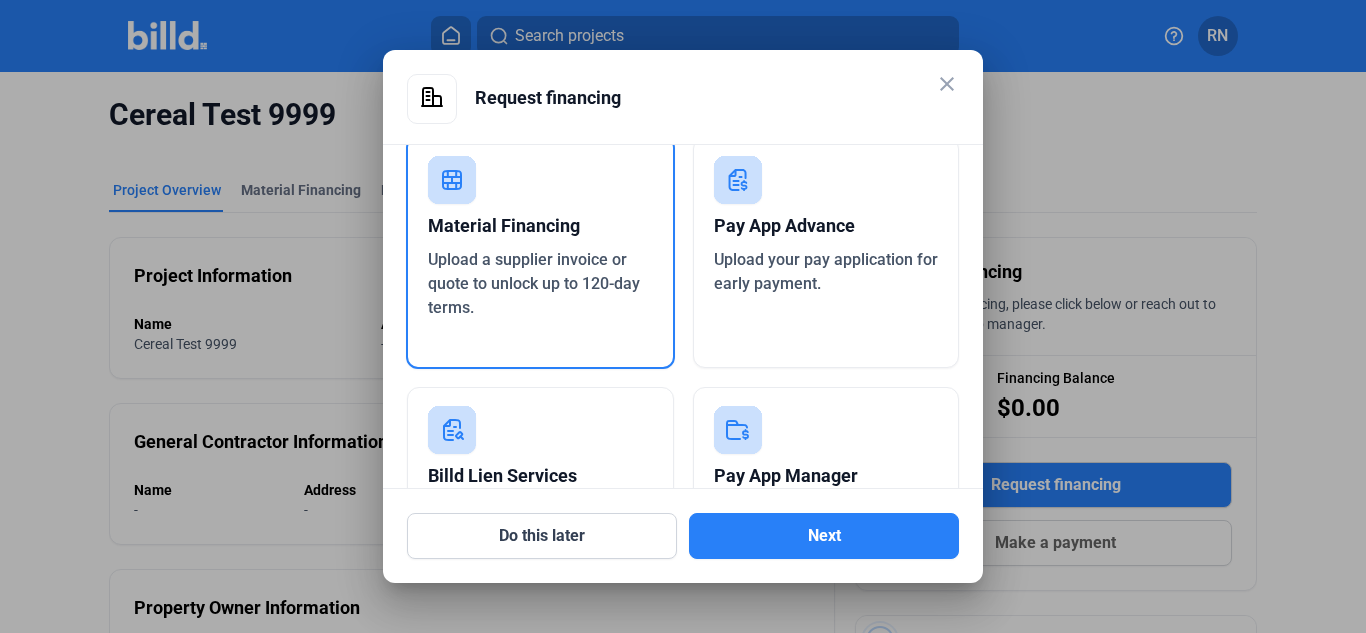 scroll, scrollTop: 0, scrollLeft: 0, axis: both 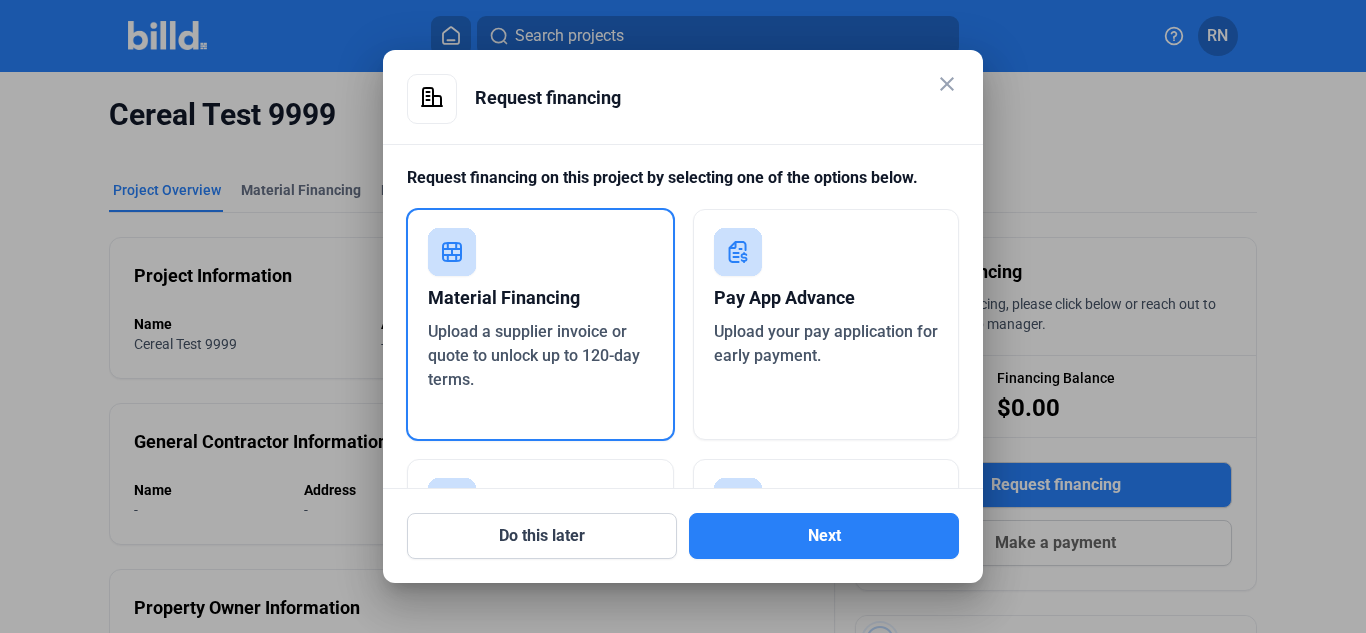 click on "close" at bounding box center (947, 84) 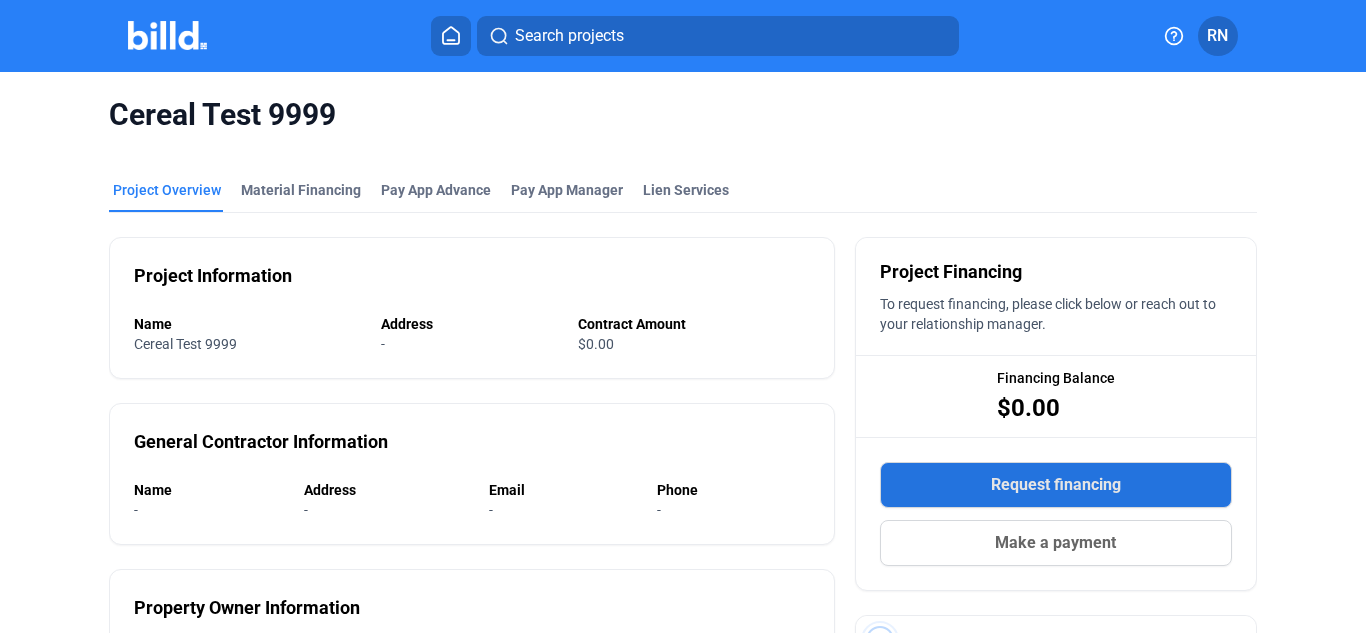 click on "Request financing" at bounding box center [1056, 485] 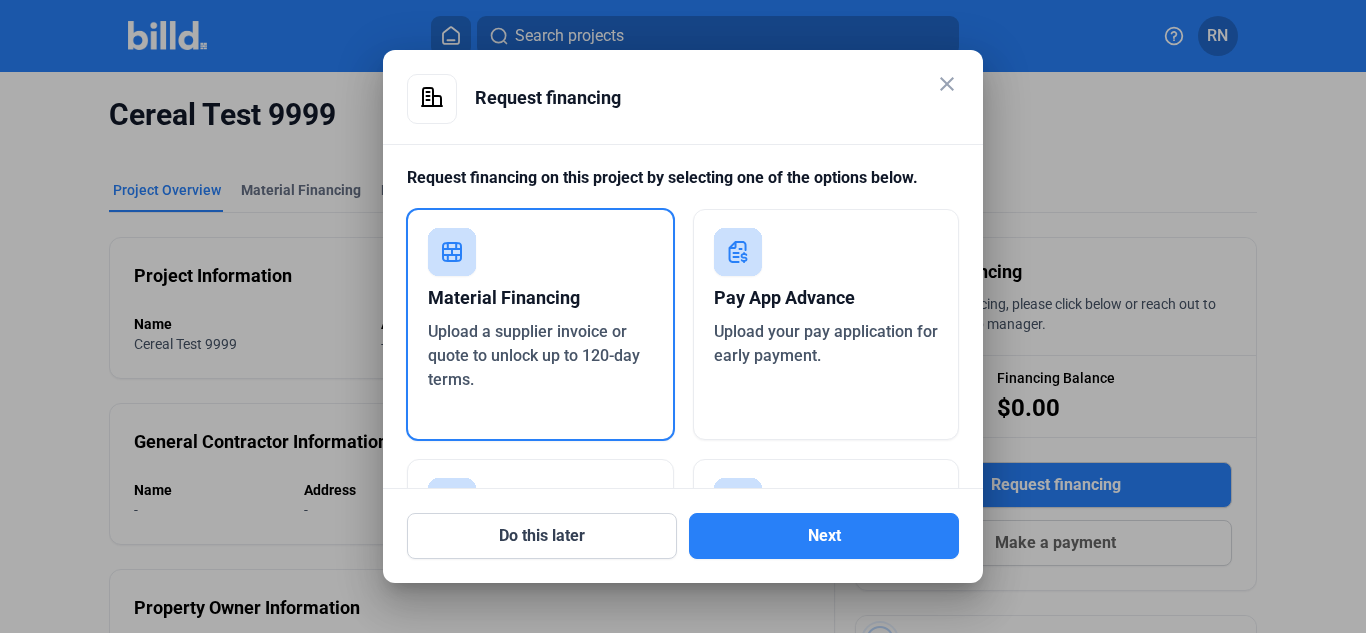 scroll, scrollTop: 226, scrollLeft: 0, axis: vertical 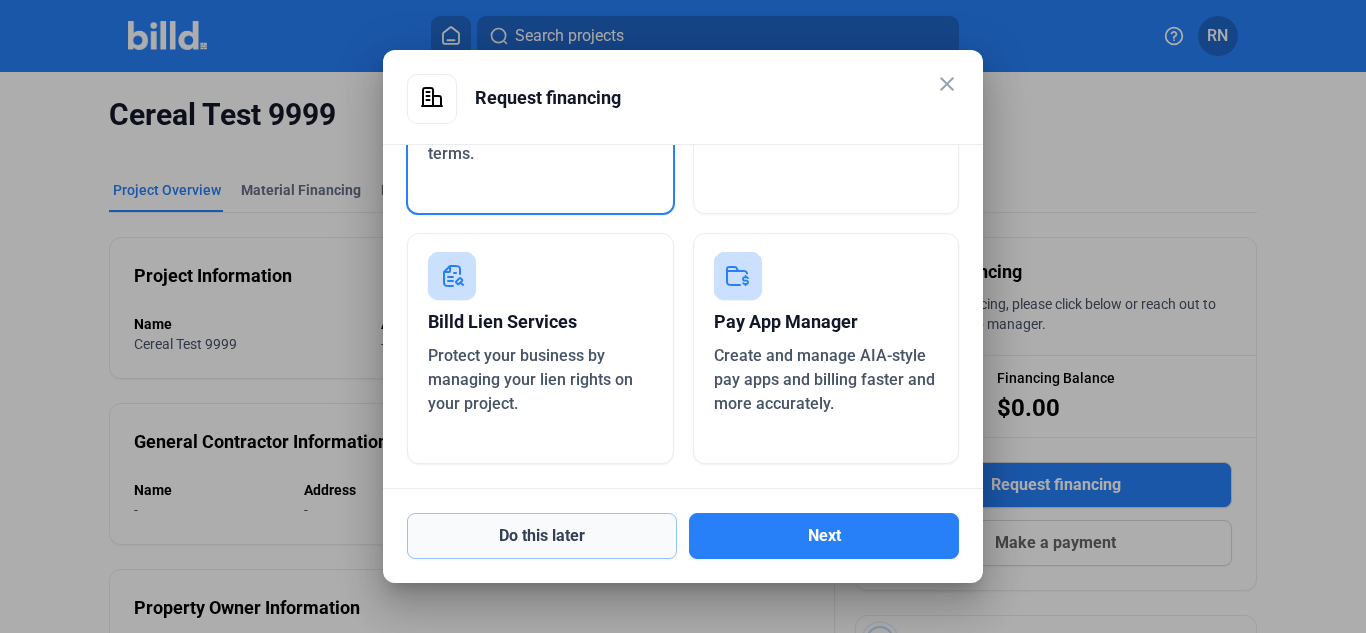 click on "Do this later" at bounding box center [542, 536] 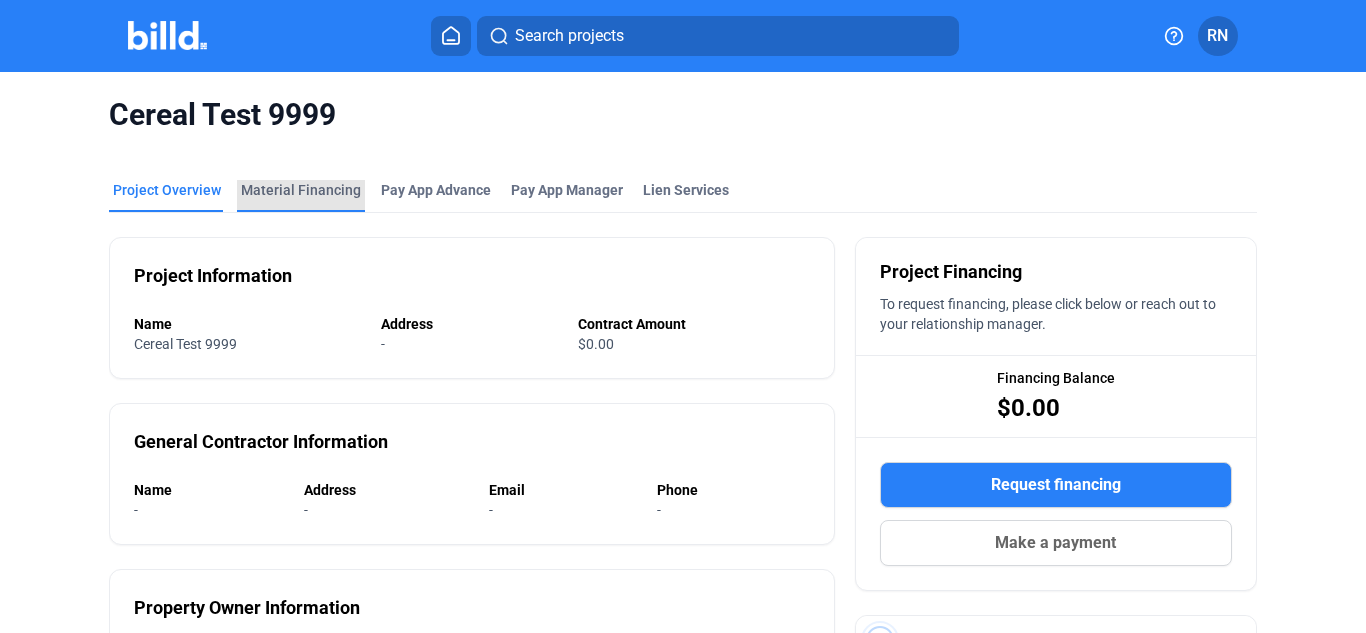 click on "Material Financing" at bounding box center (301, 190) 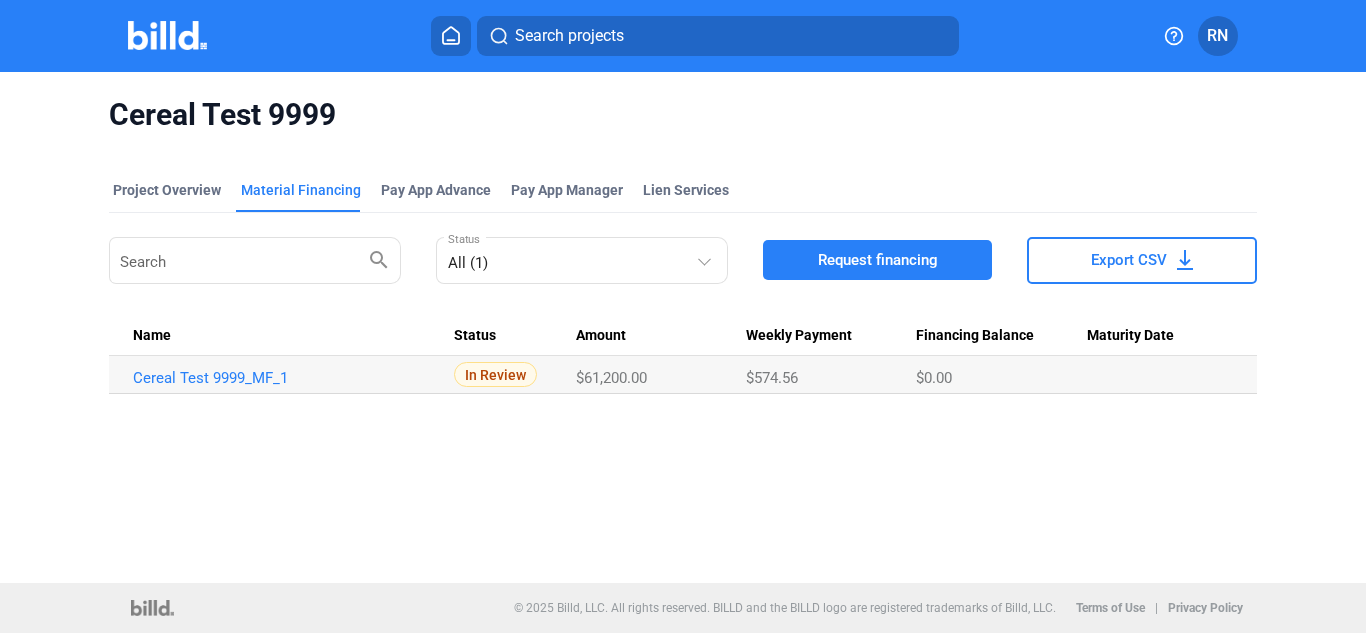 click at bounding box center (167, 35) 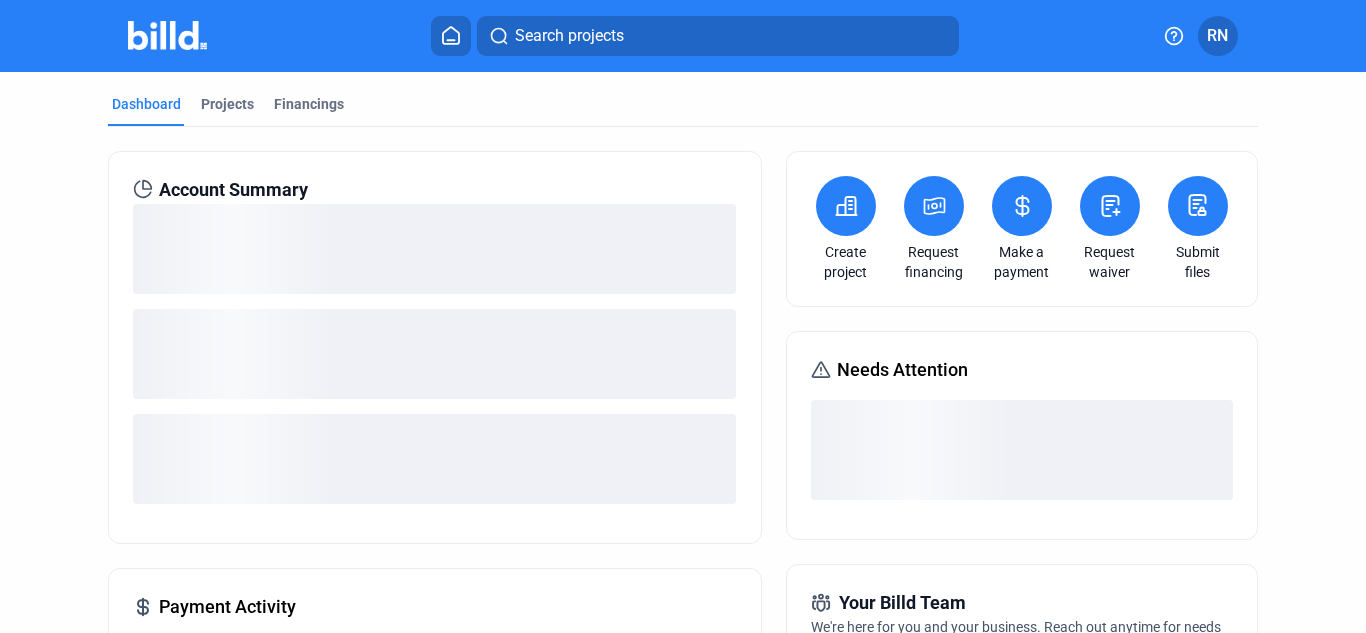 click 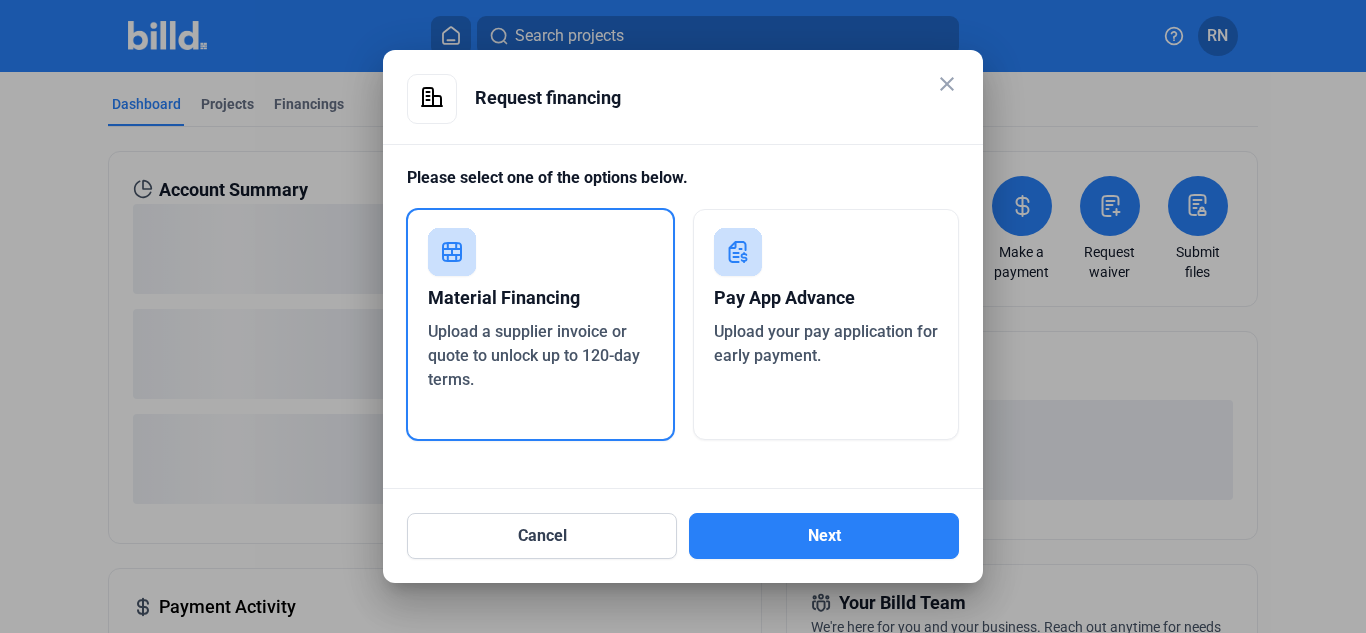 click on "close" at bounding box center [947, 84] 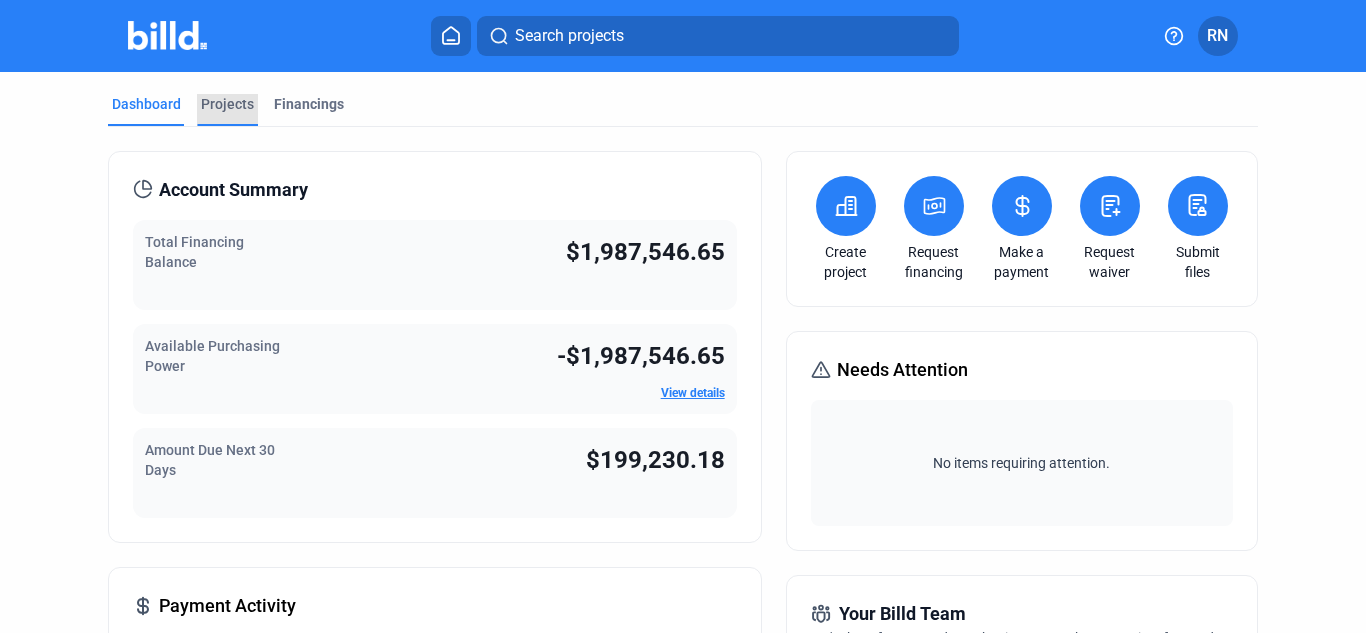 click on "Projects" at bounding box center [227, 104] 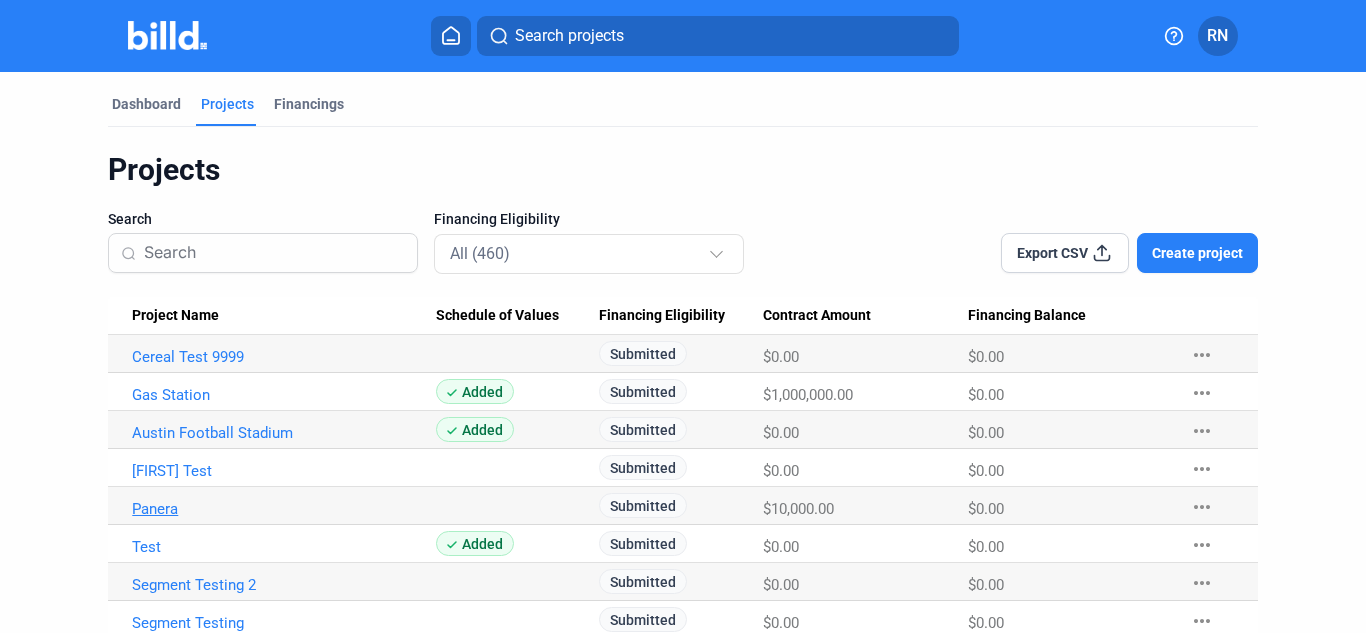 click on "Panera" at bounding box center (284, 357) 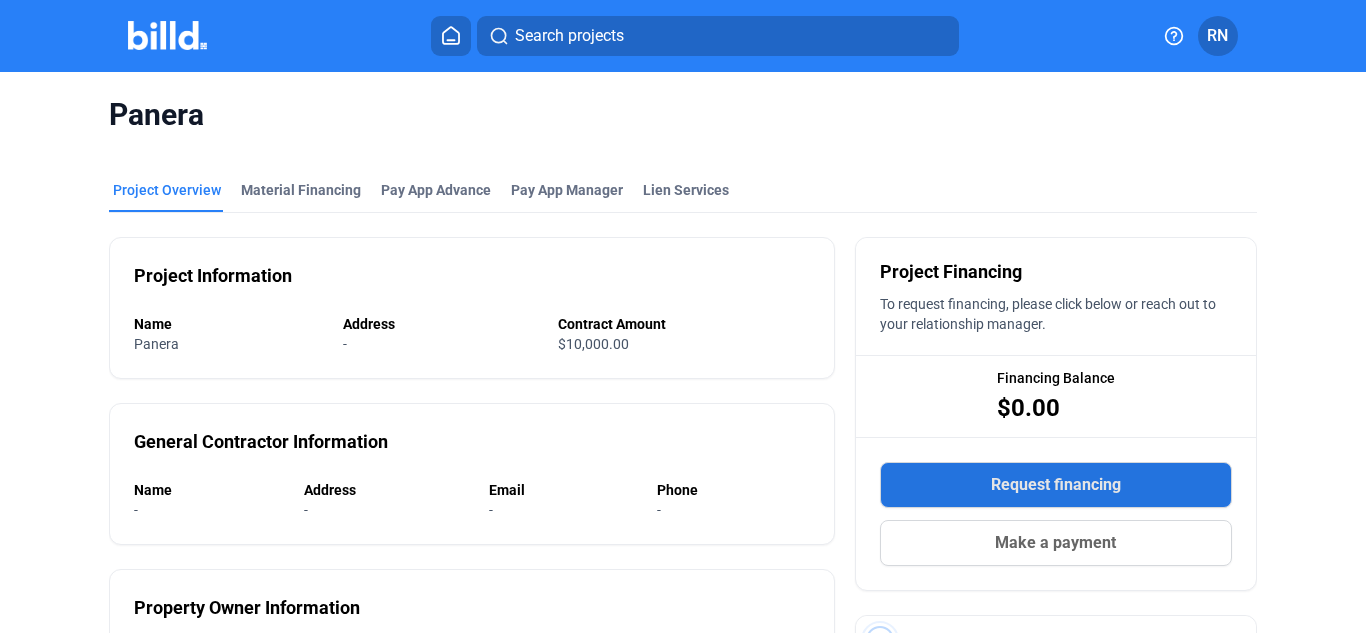 click on "Request financing" at bounding box center [1056, 485] 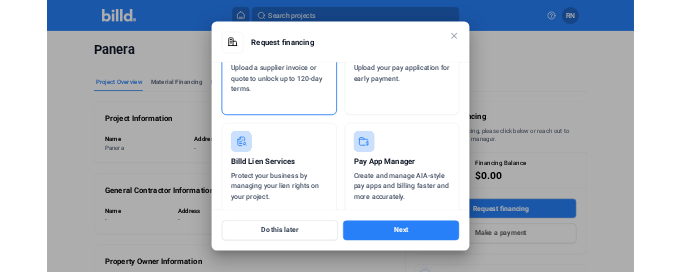 scroll, scrollTop: 226, scrollLeft: 0, axis: vertical 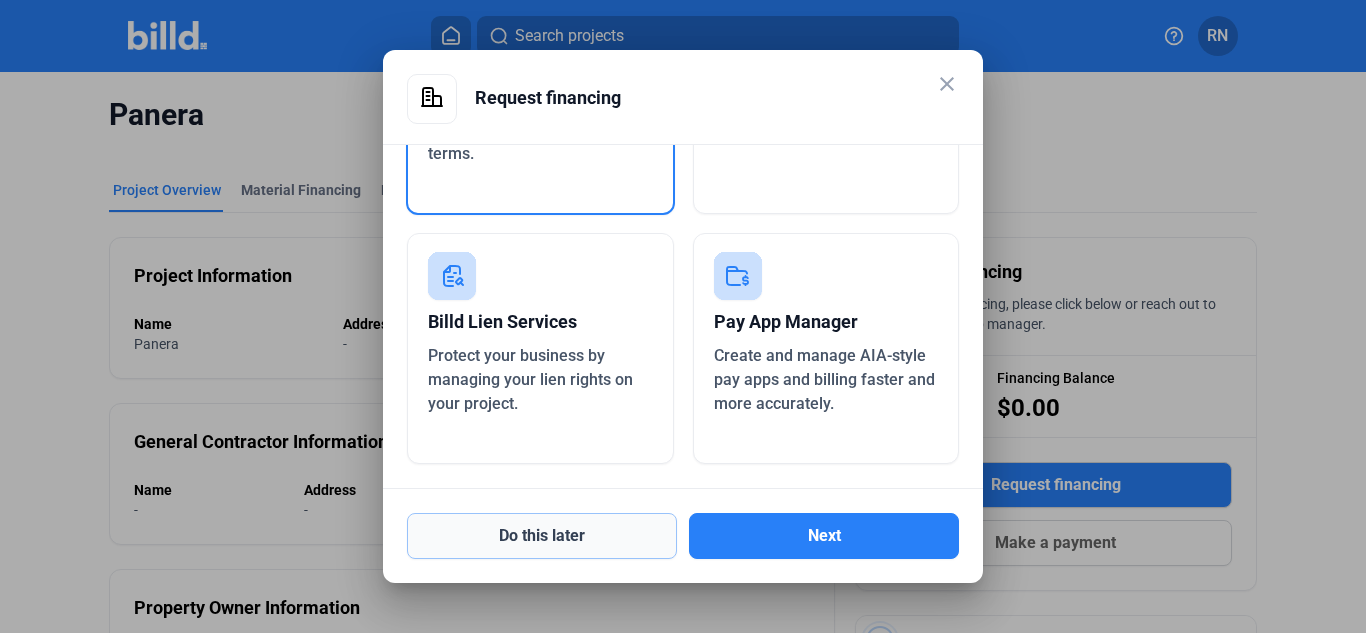 click on "Do this later" at bounding box center [542, 536] 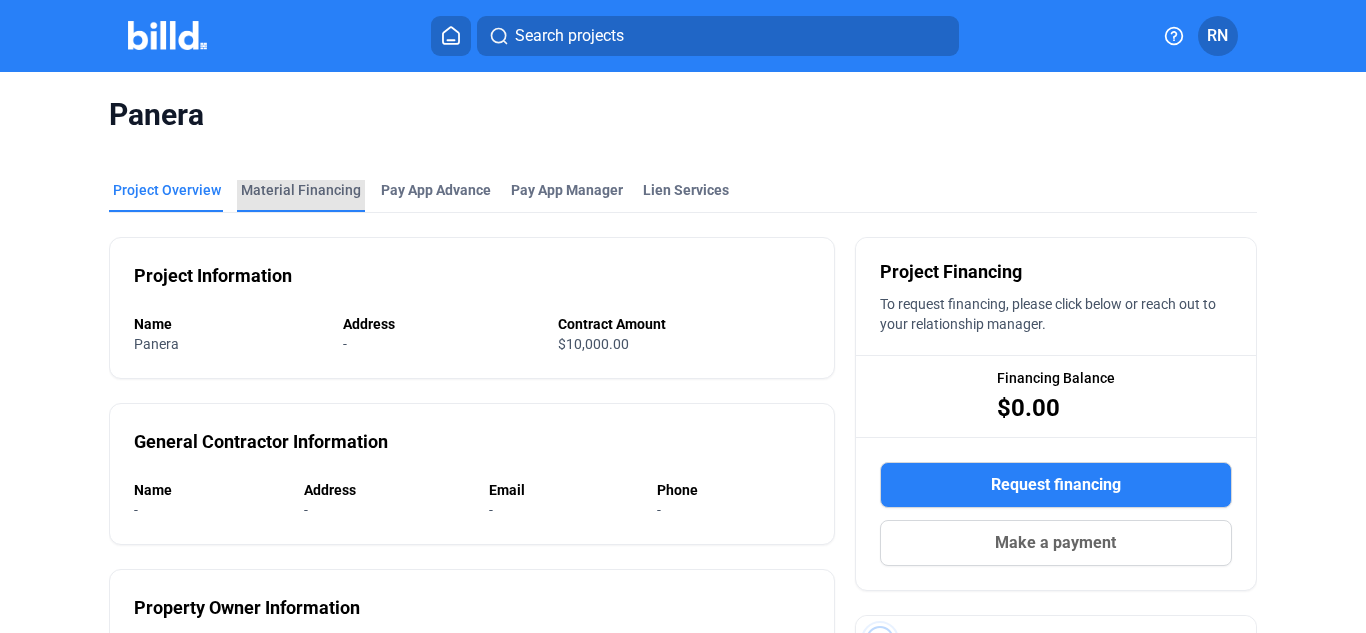 click on "Material Financing" at bounding box center [301, 196] 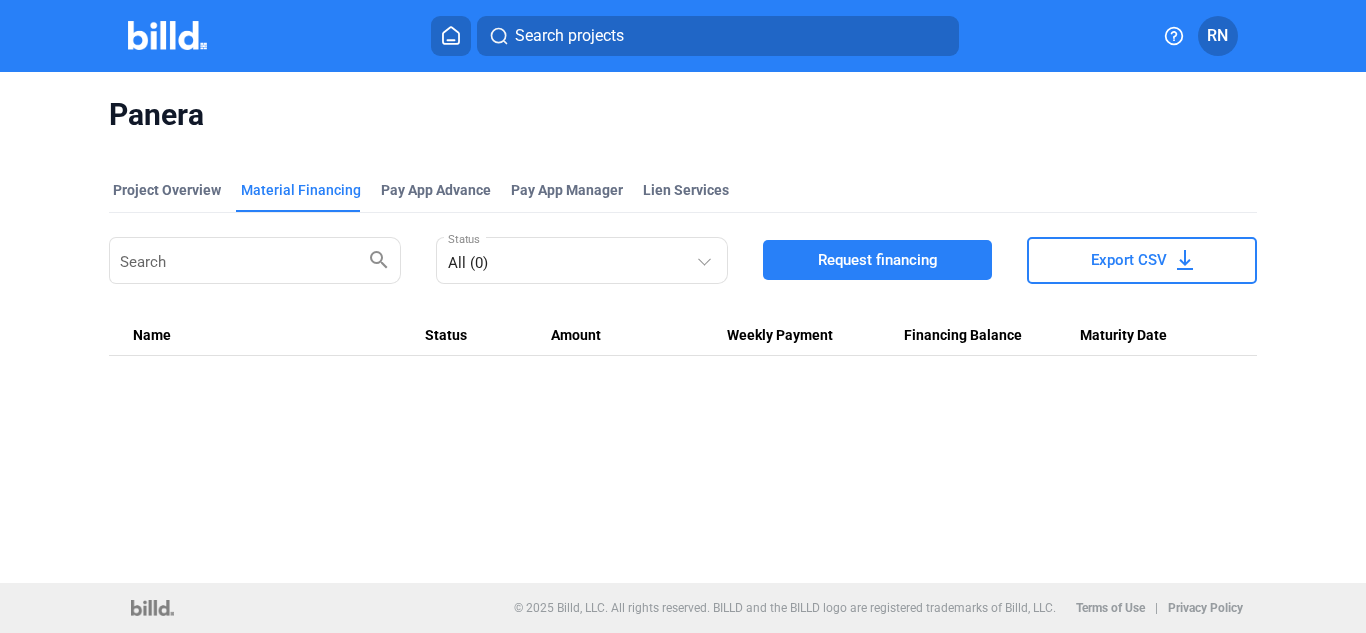 click on "Request financing" at bounding box center [878, 260] 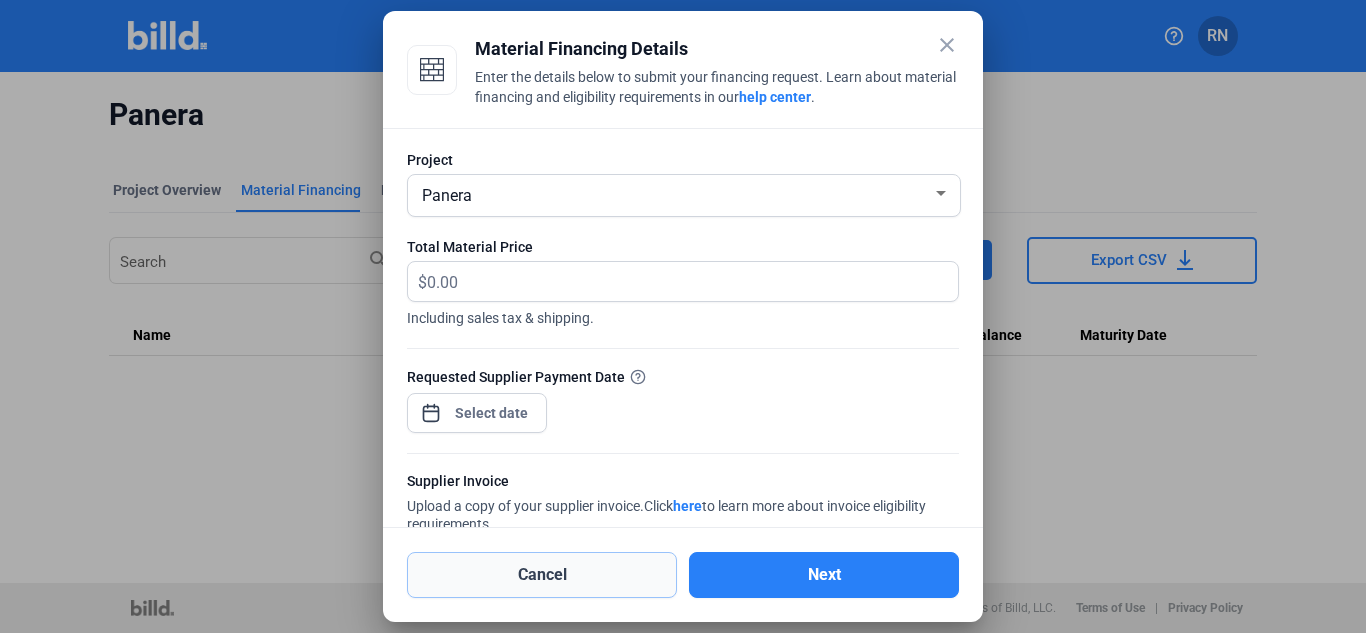 click on "Cancel" at bounding box center [542, 575] 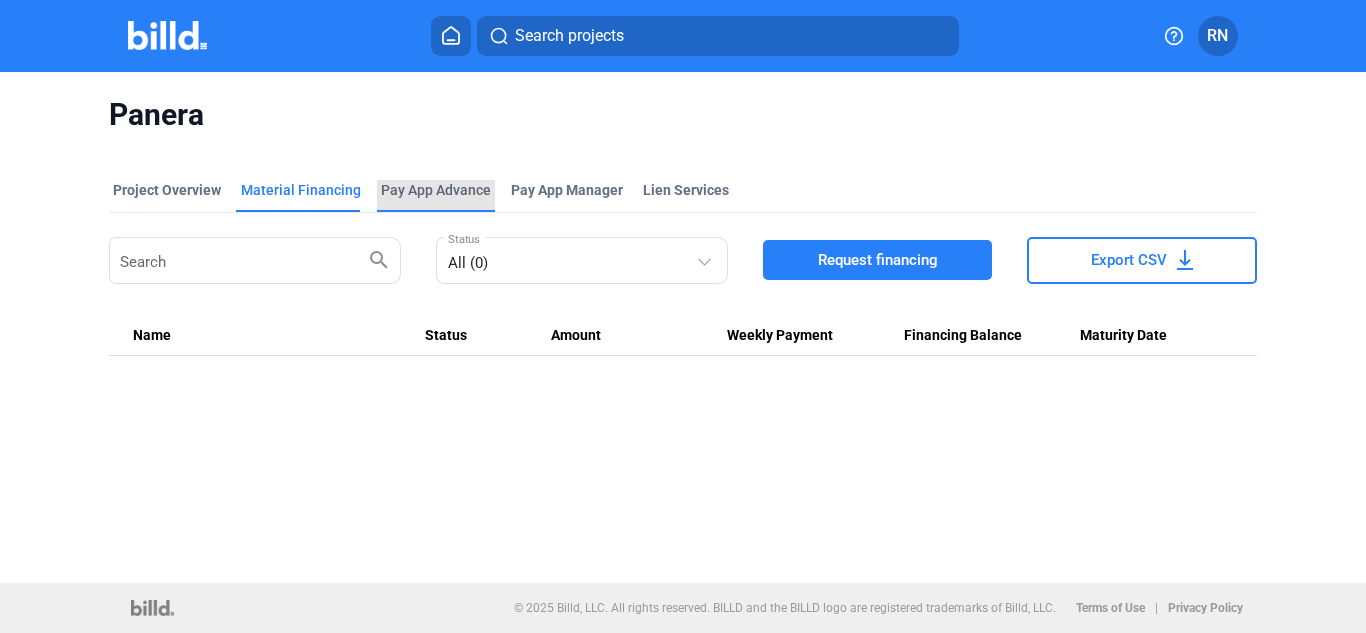click on "Pay App Advance" at bounding box center (436, 190) 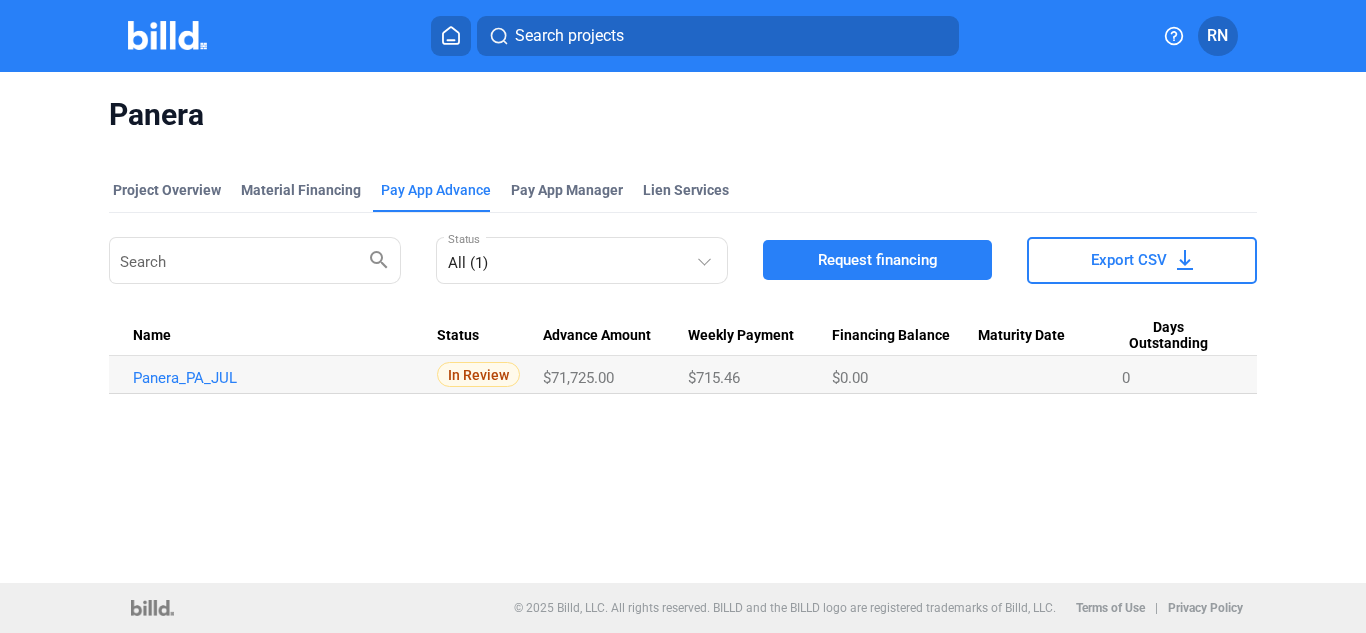 click on "Request financing" at bounding box center (878, 260) 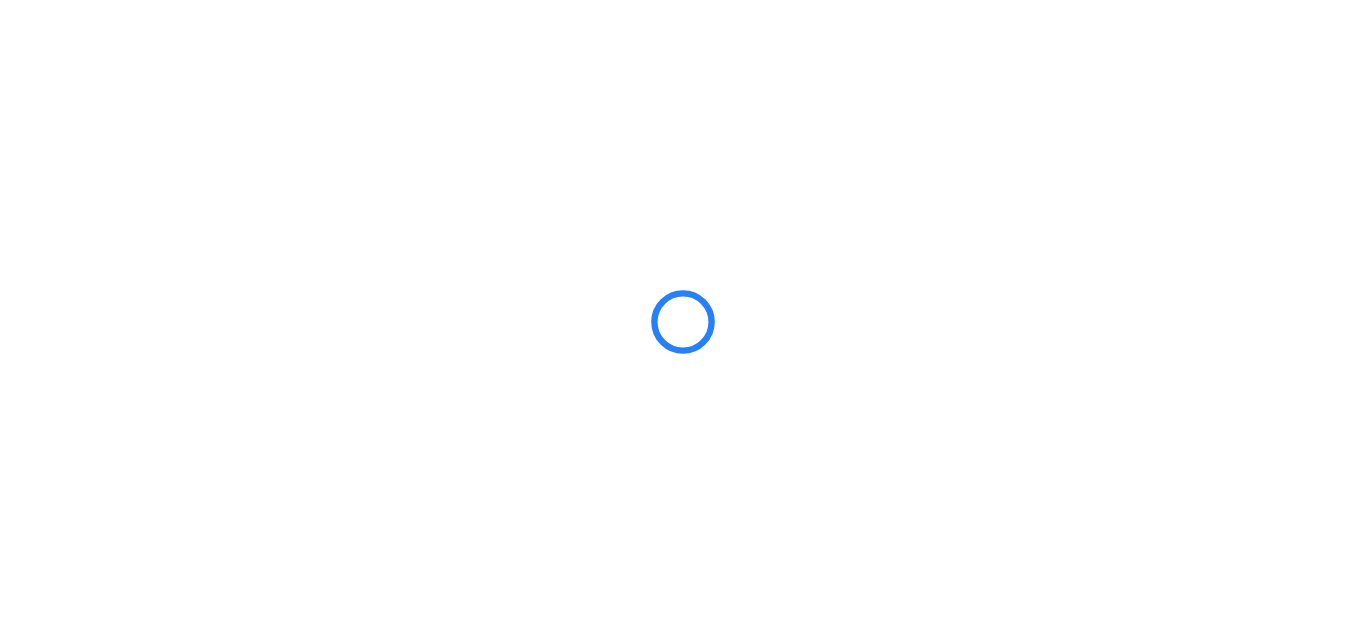 scroll, scrollTop: 0, scrollLeft: 0, axis: both 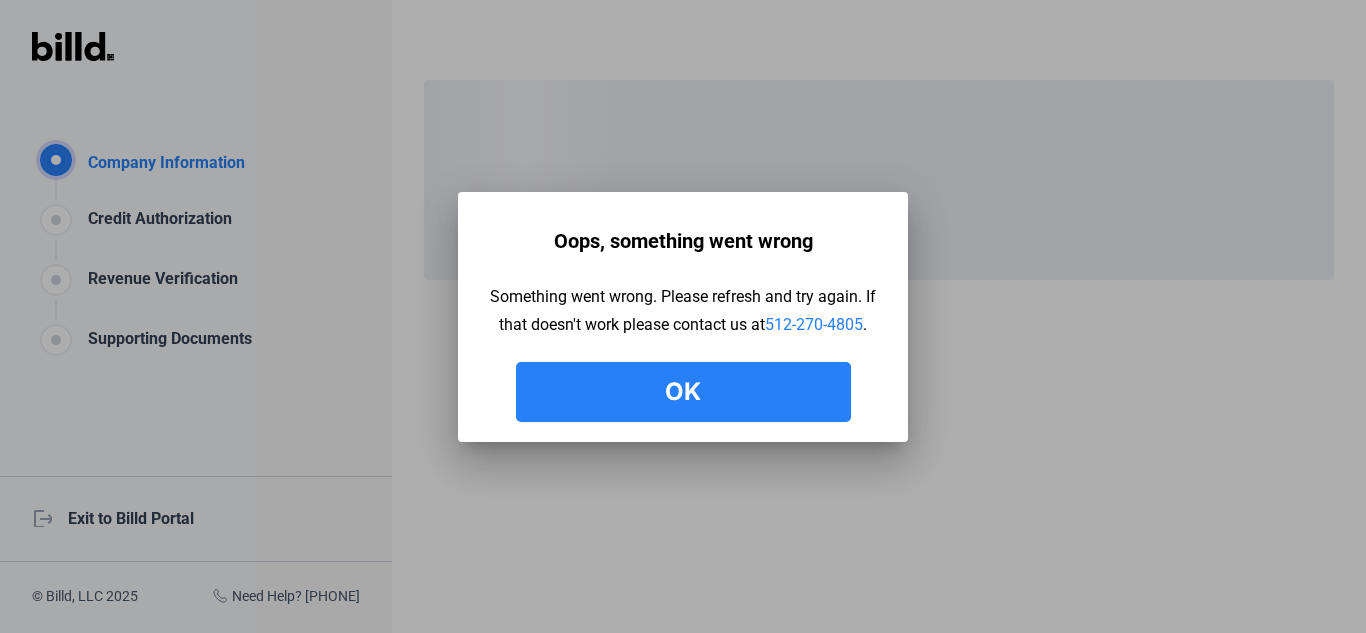 click at bounding box center (683, 316) 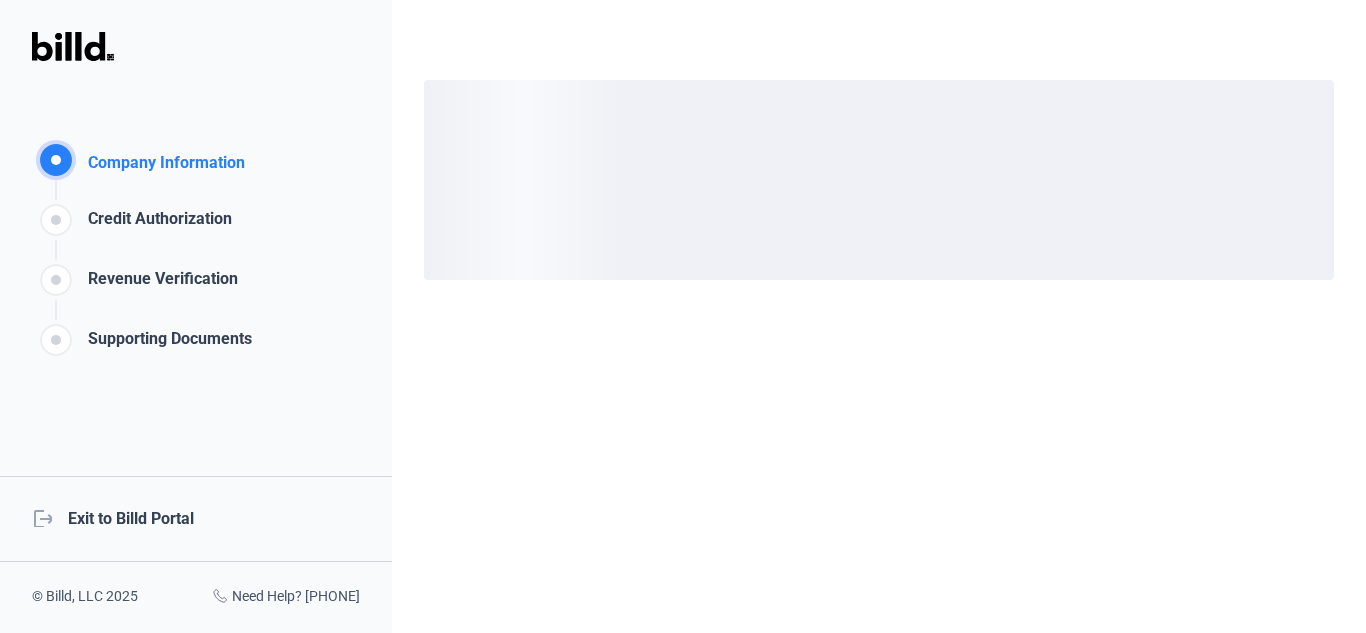 click on "logout  Exit to Billd Portal" 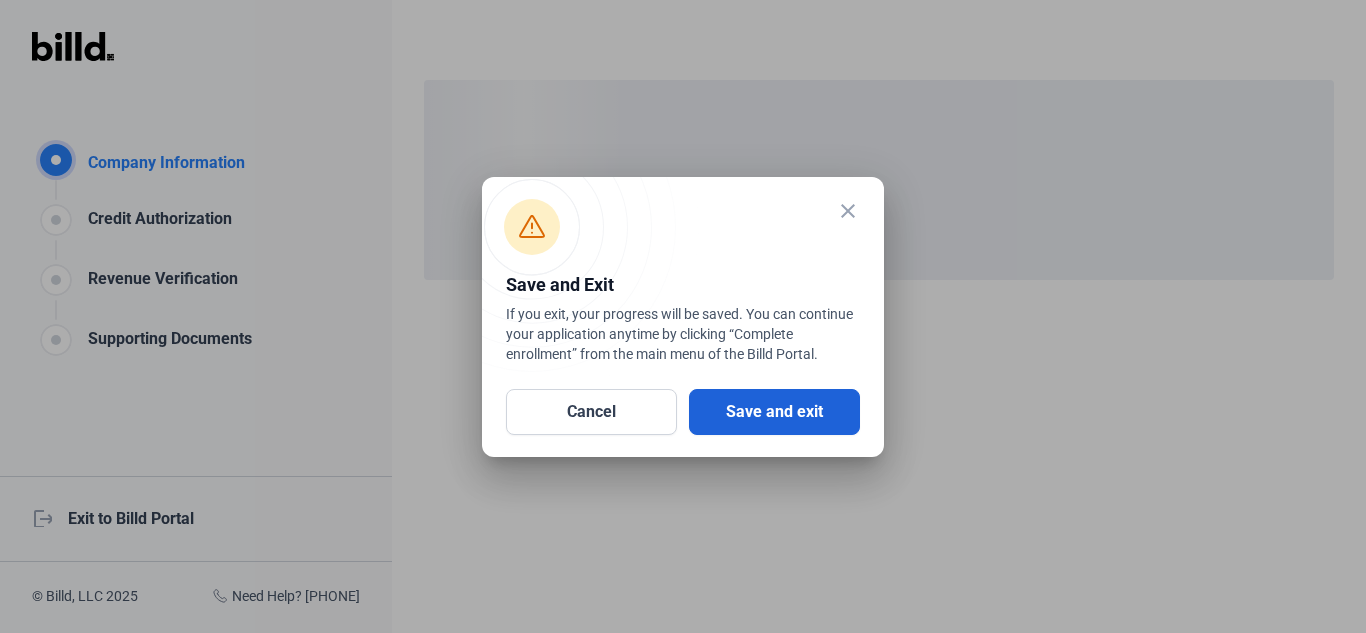 click on "Save and exit" at bounding box center (774, 412) 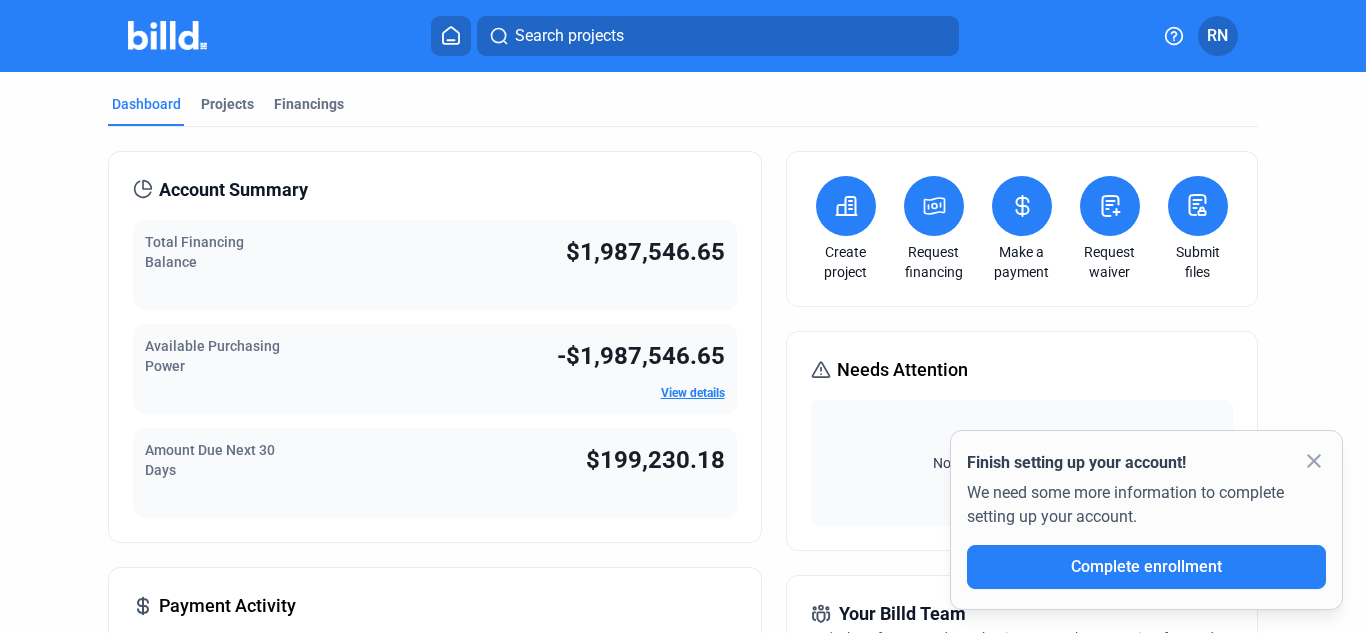 click on "close" 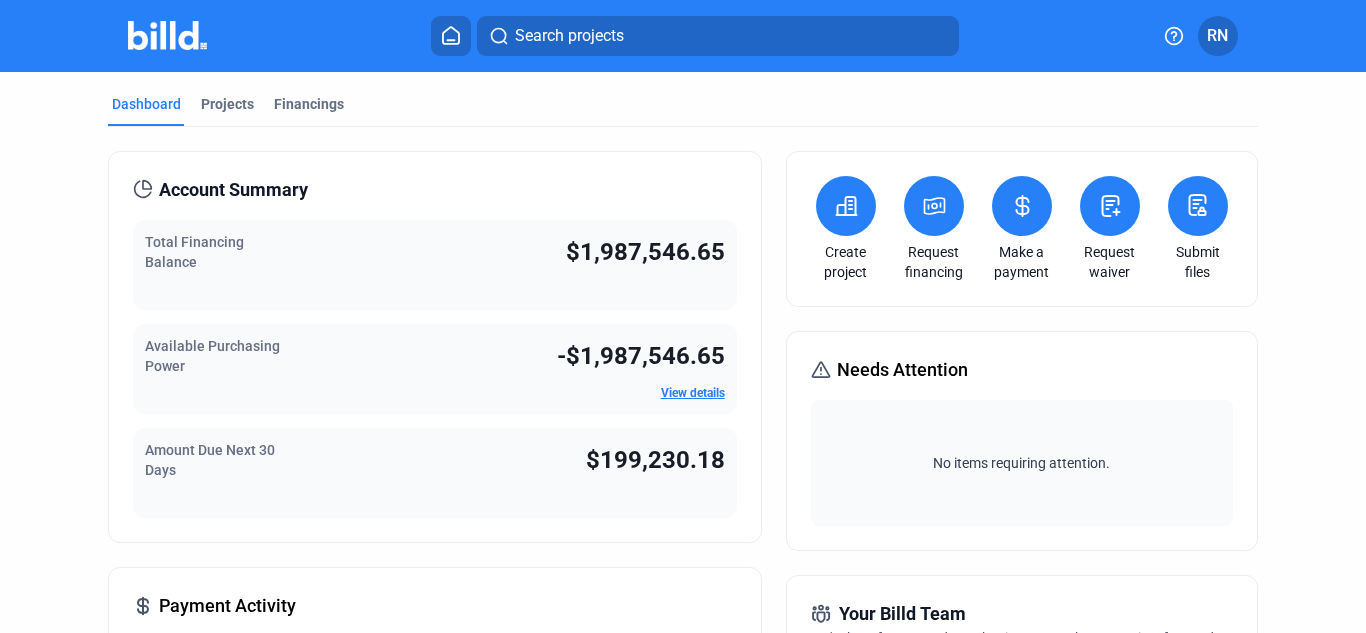 click on "RN" 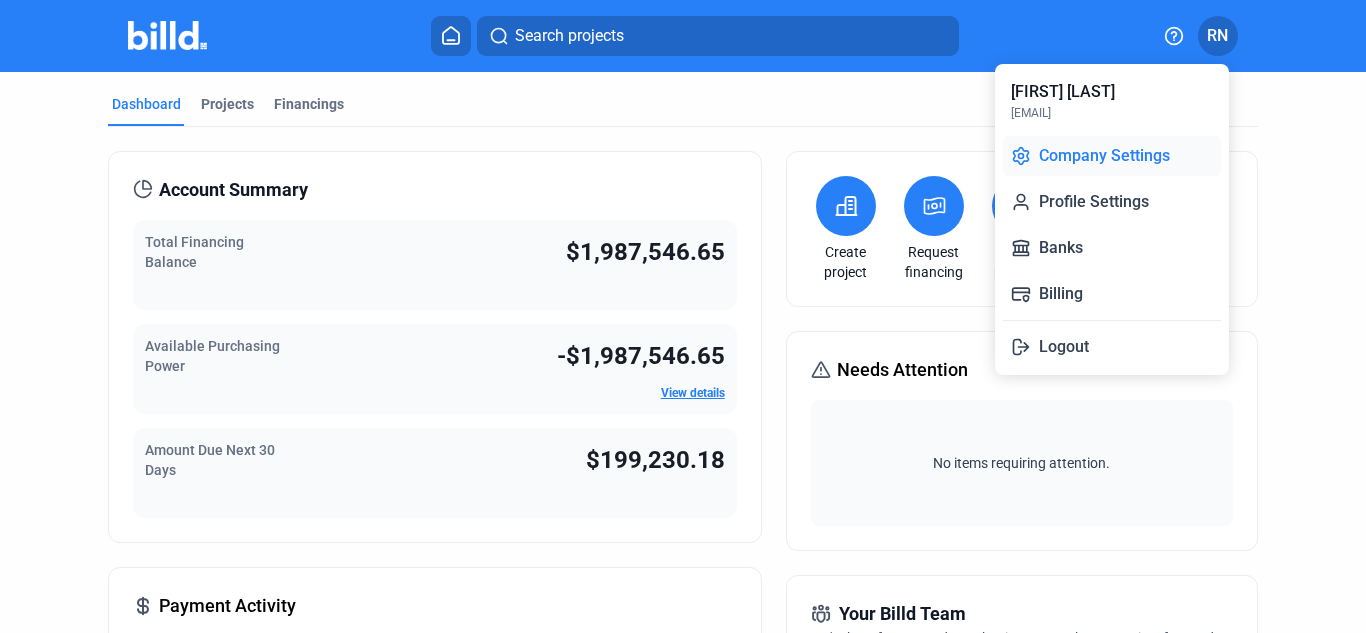 click on "Company Settings" at bounding box center [1112, 156] 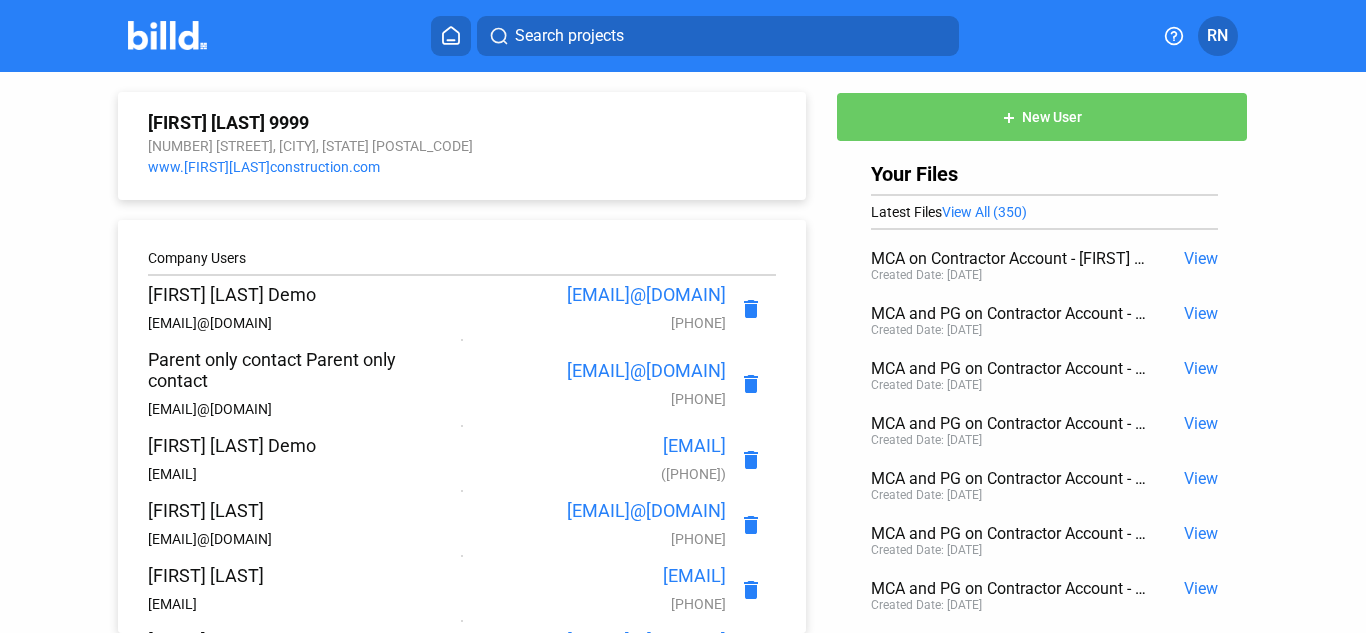 click on "RN" 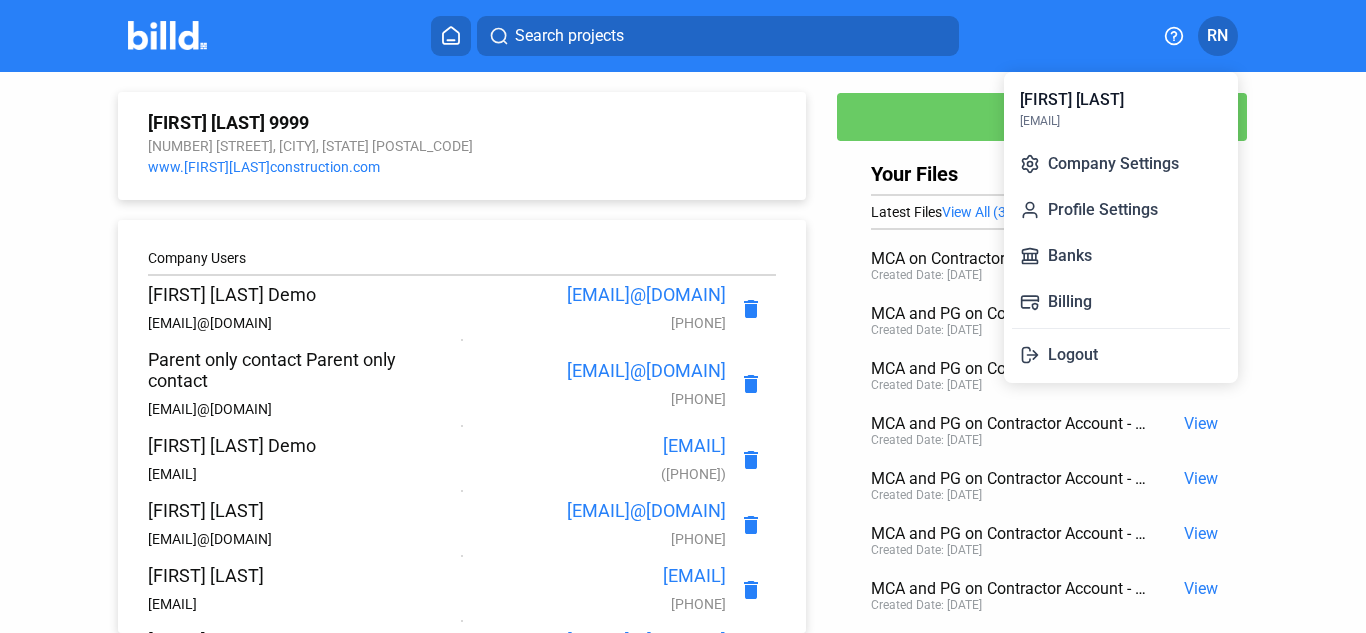click at bounding box center (683, 316) 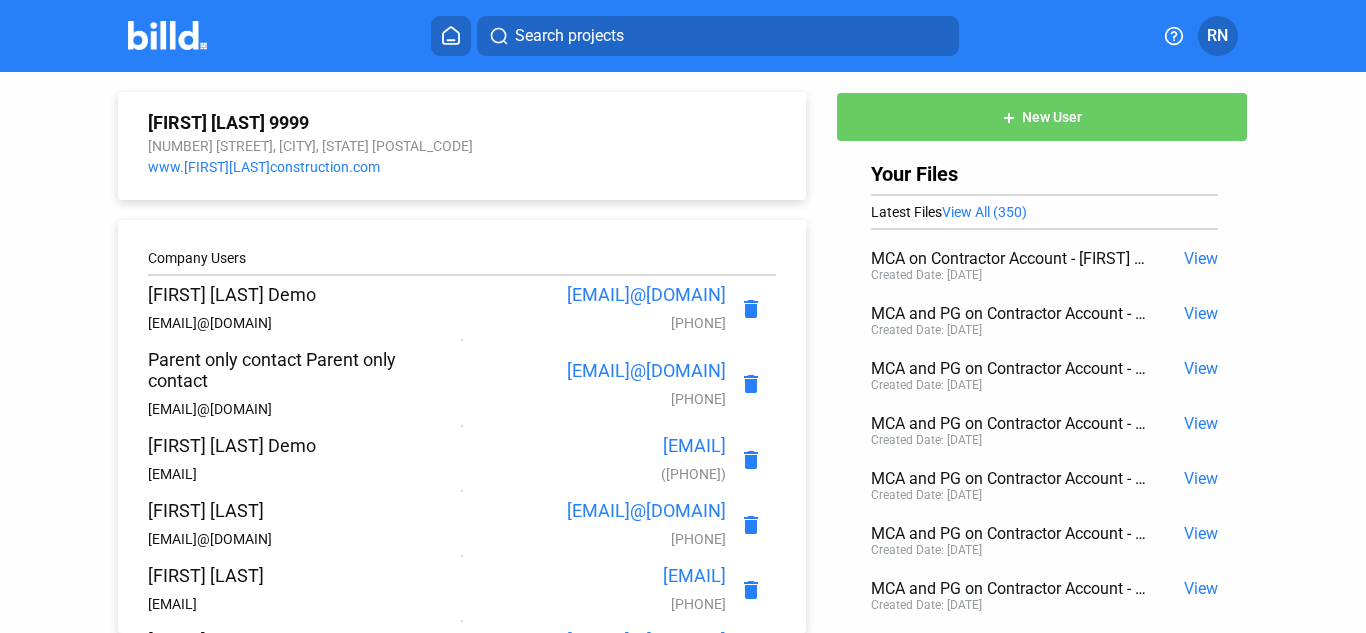 click at bounding box center (167, 35) 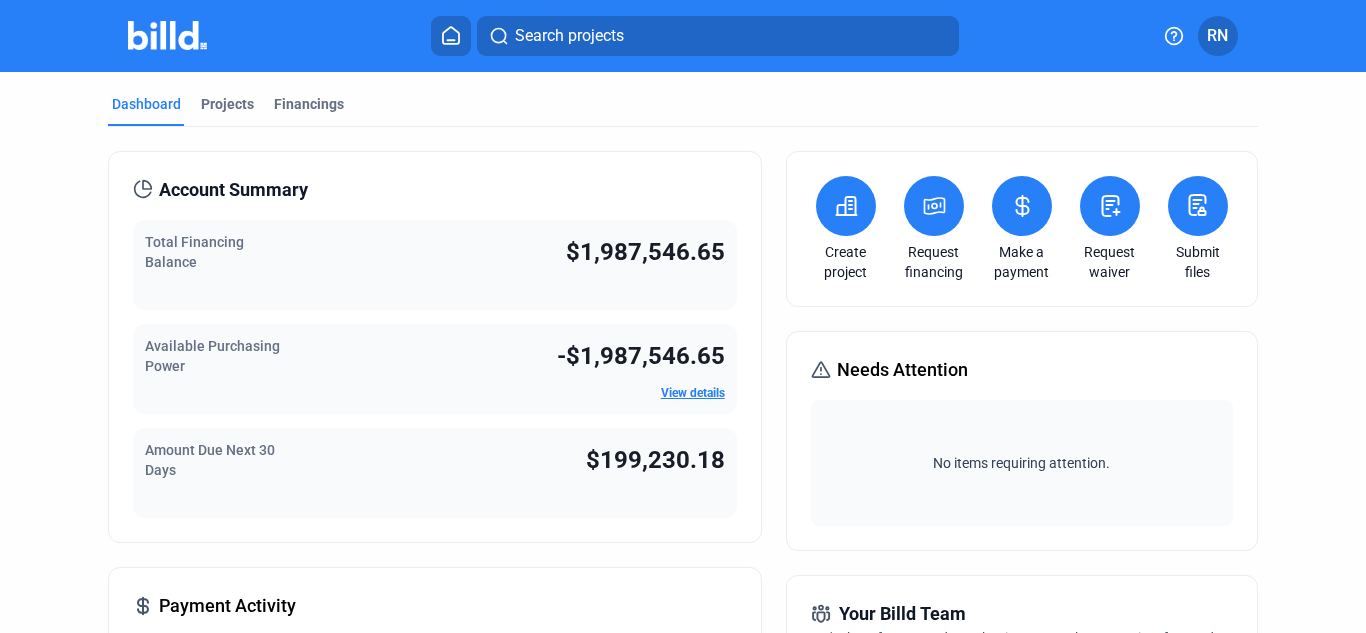 click 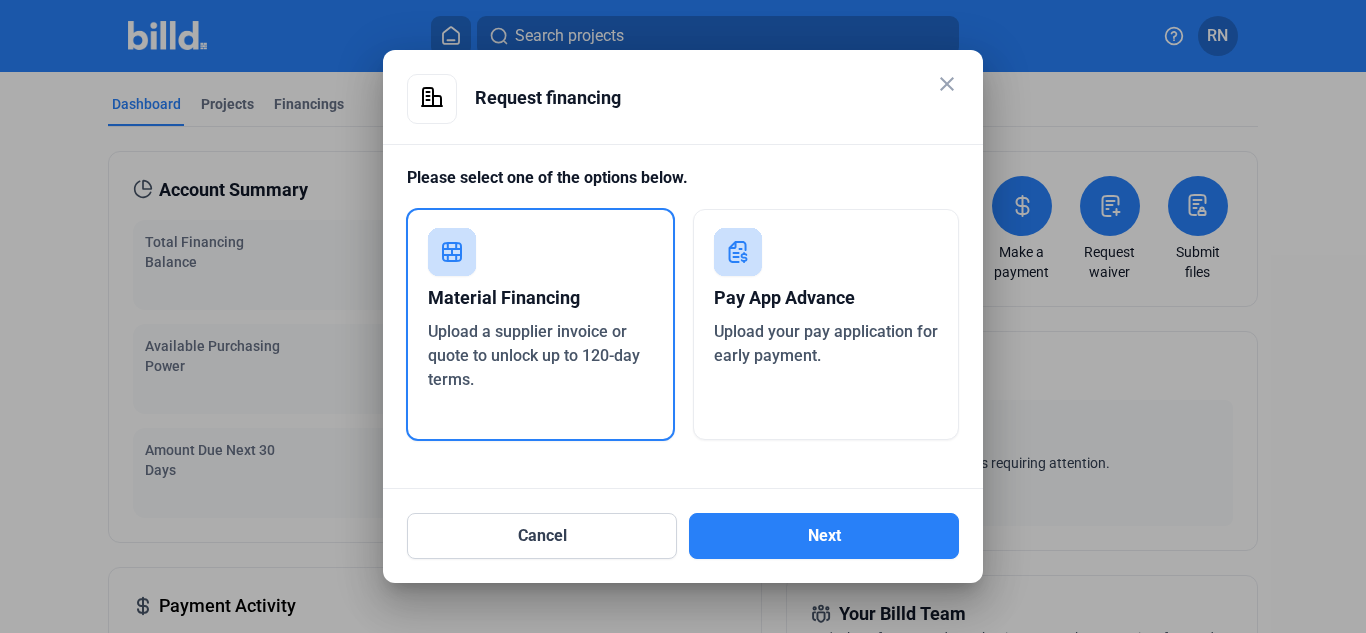 click on "close" at bounding box center (947, 84) 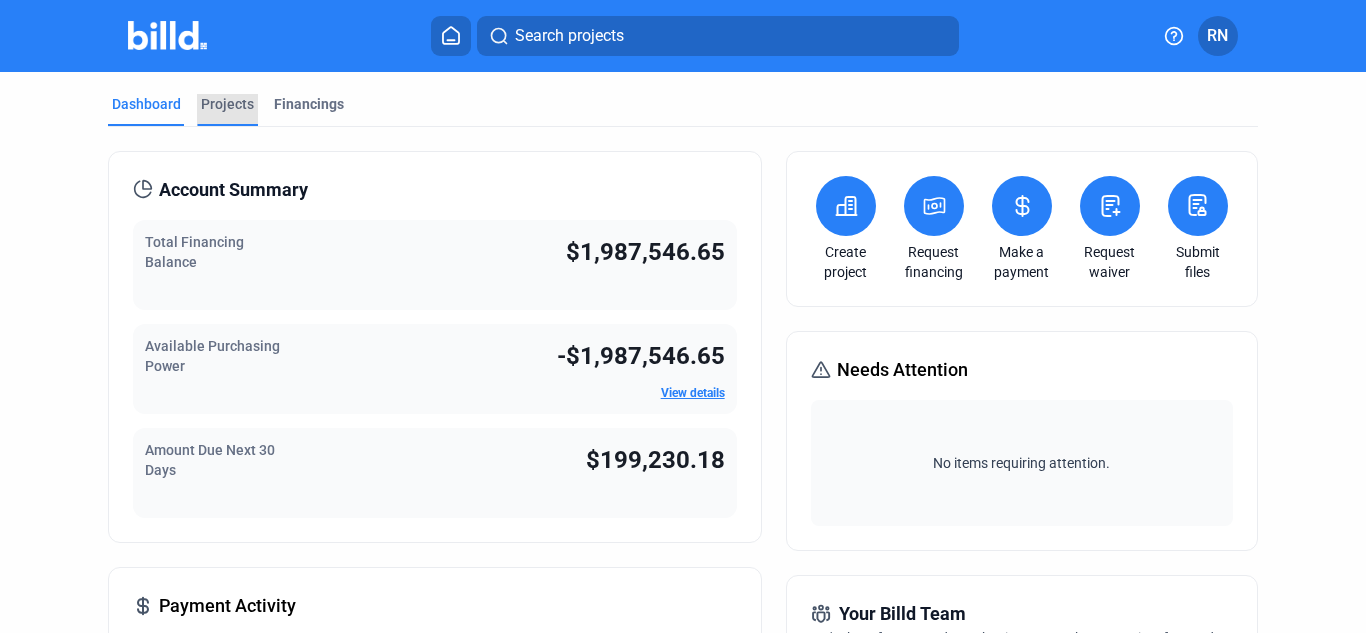 click on "Projects" at bounding box center [227, 104] 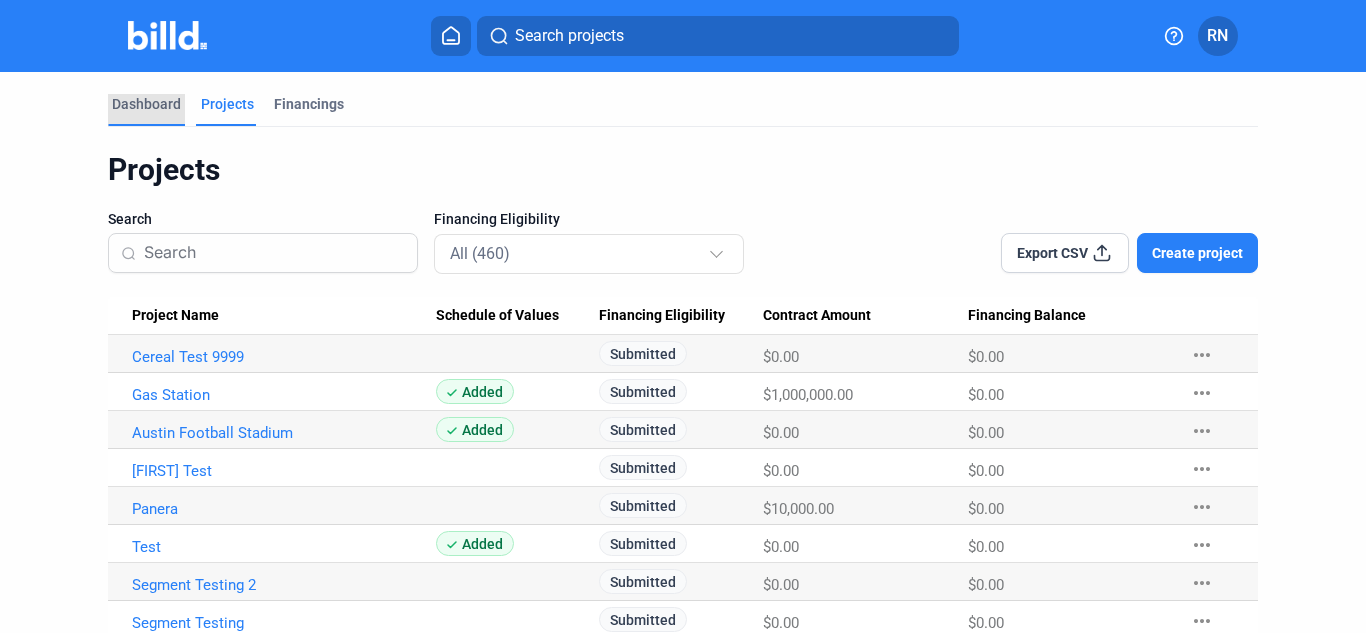 click on "Dashboard" at bounding box center [146, 104] 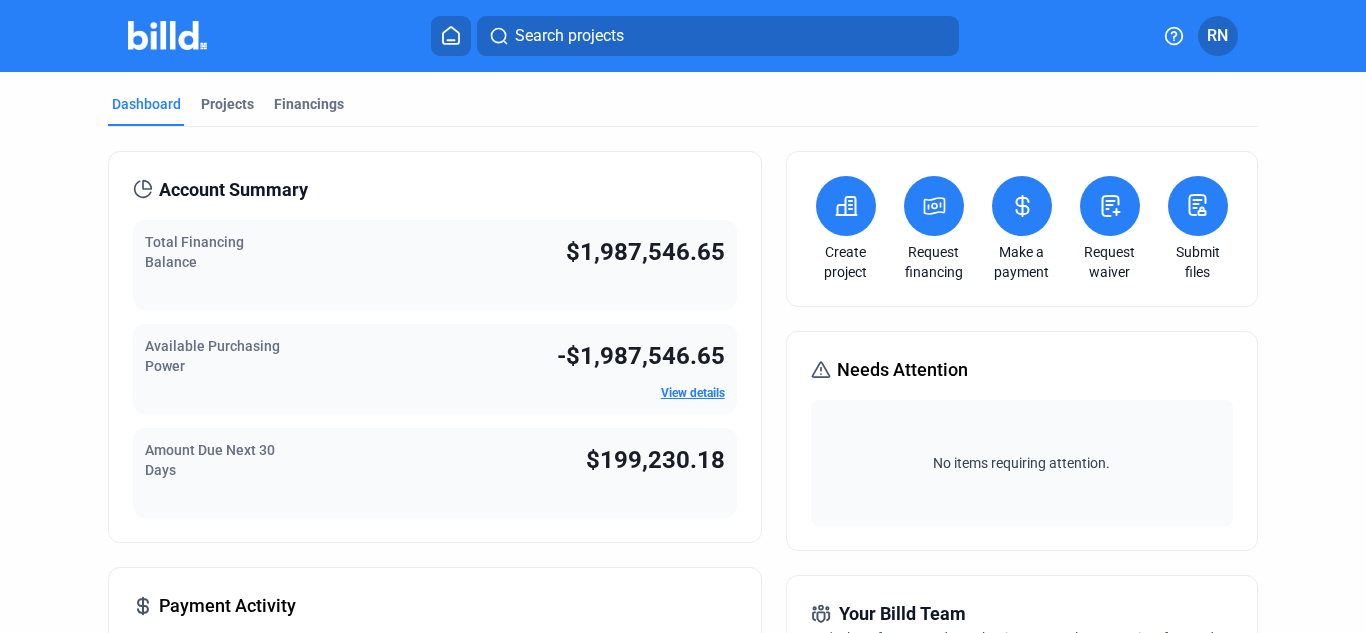click on "Search projects" at bounding box center [718, 36] 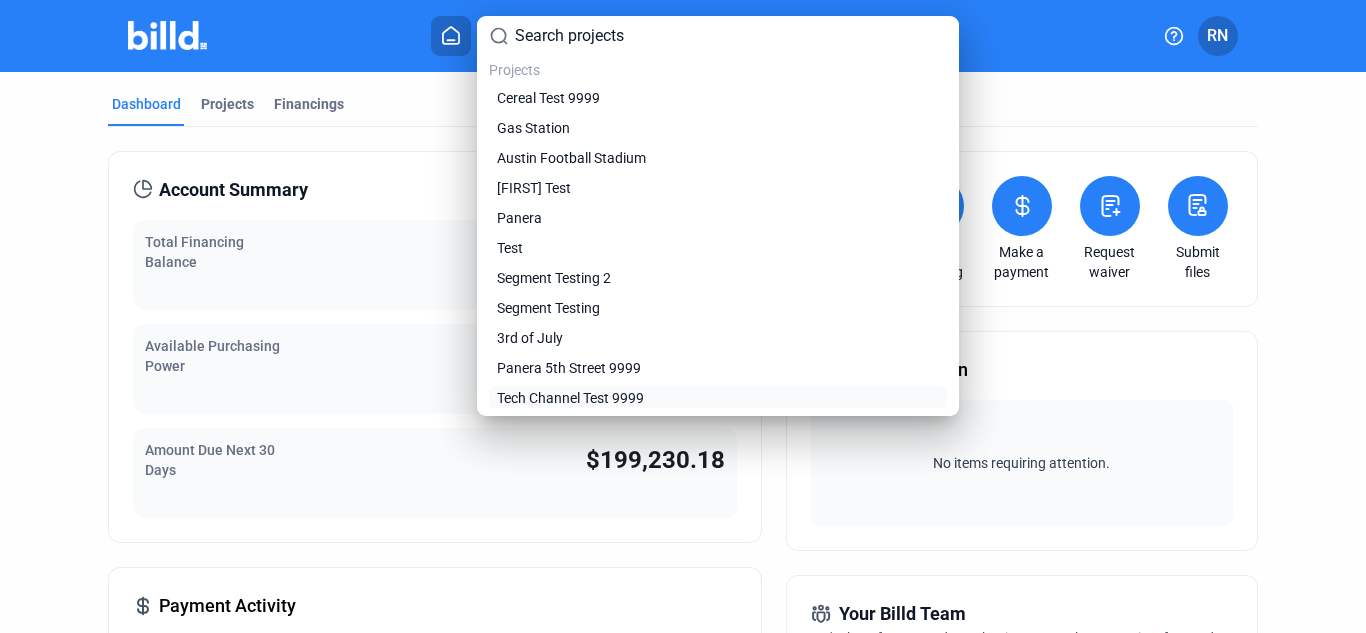 click on "Tech Channel Test 9999" at bounding box center [570, 398] 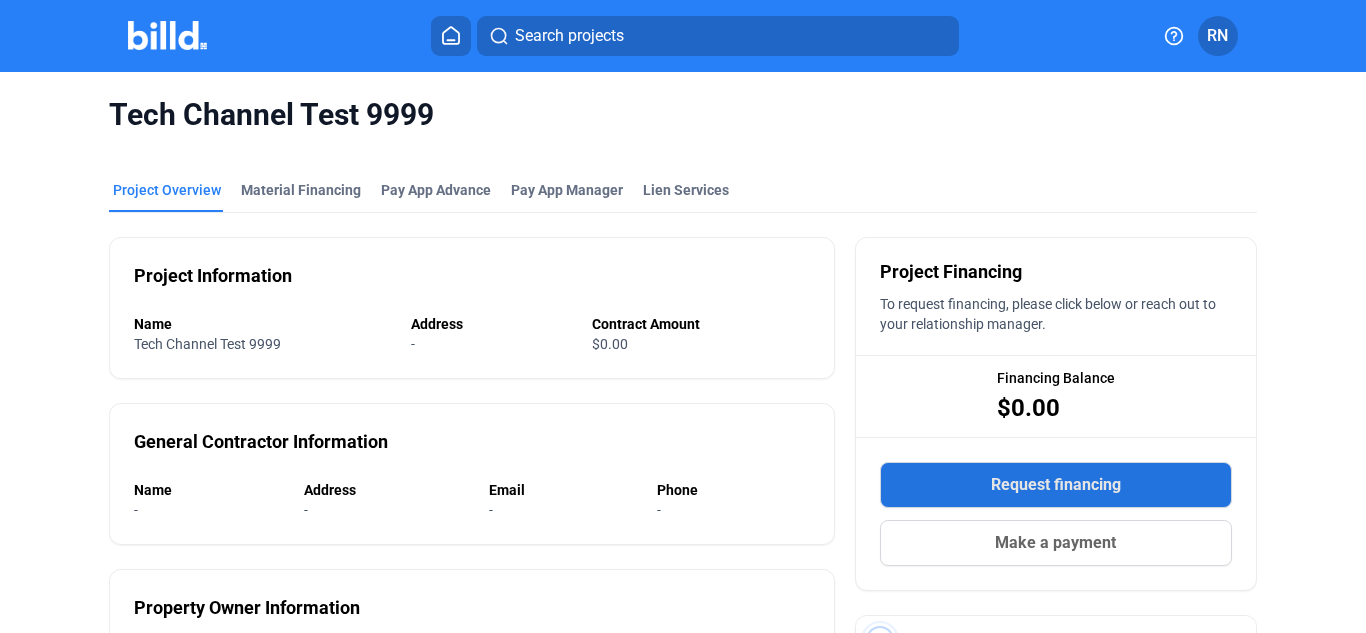 click on "Request financing" at bounding box center (1056, 485) 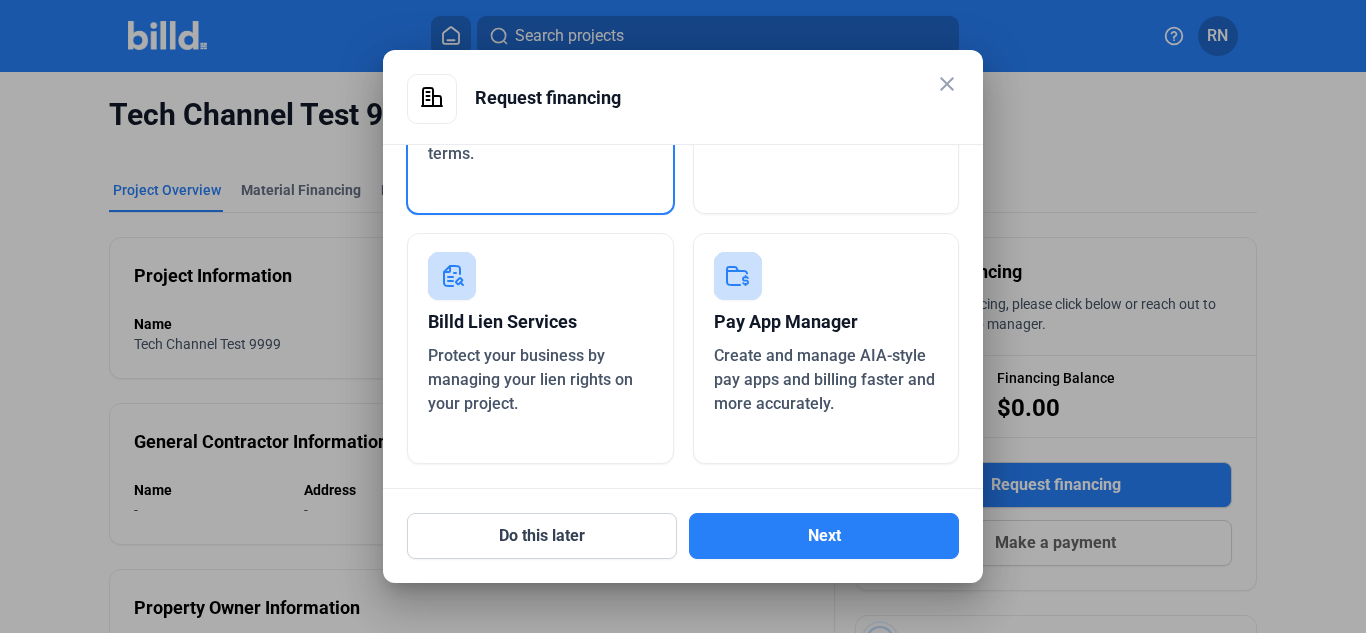 scroll, scrollTop: 0, scrollLeft: 0, axis: both 